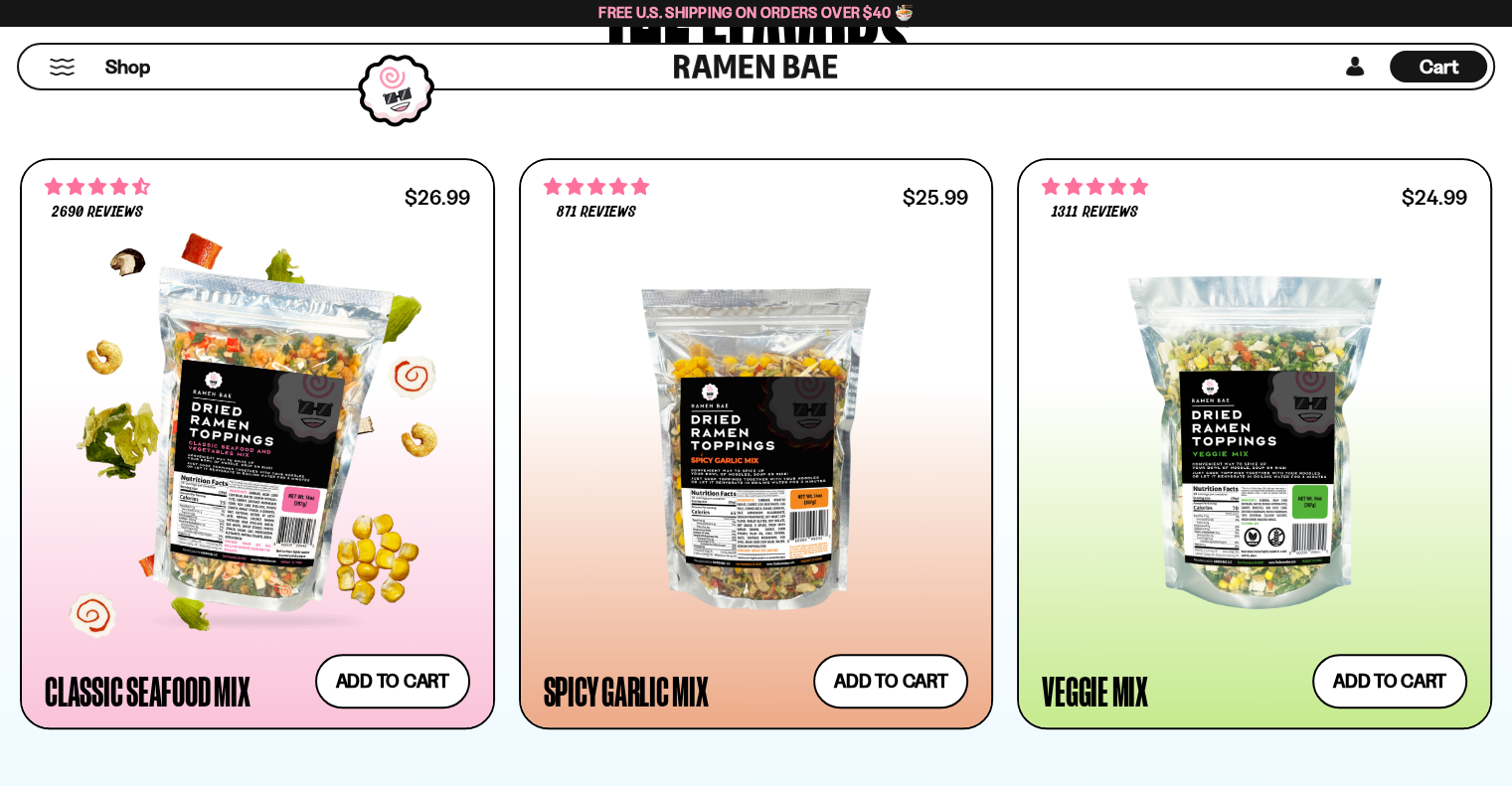 scroll, scrollTop: 994, scrollLeft: 0, axis: vertical 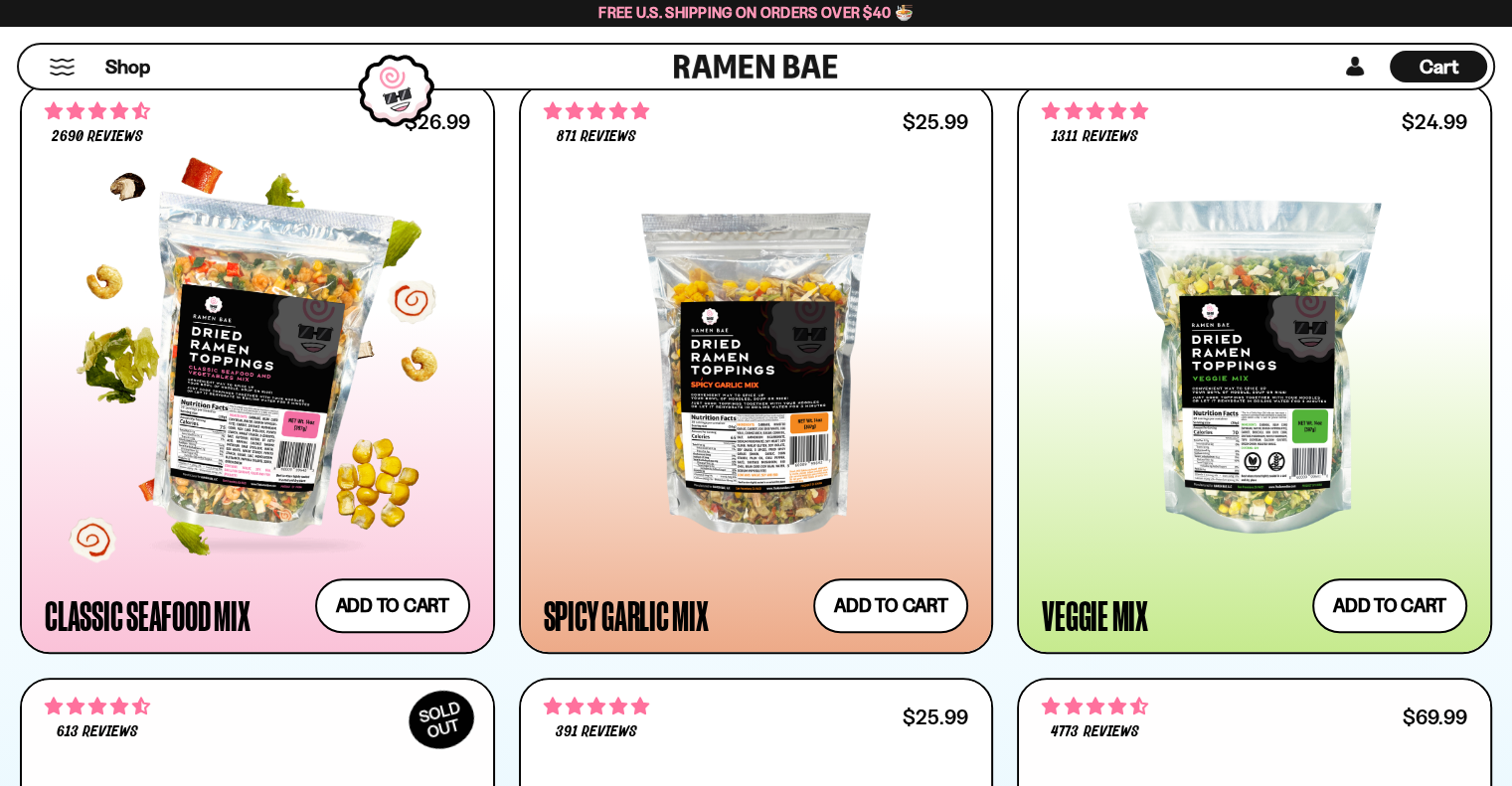 click at bounding box center [257, 367] 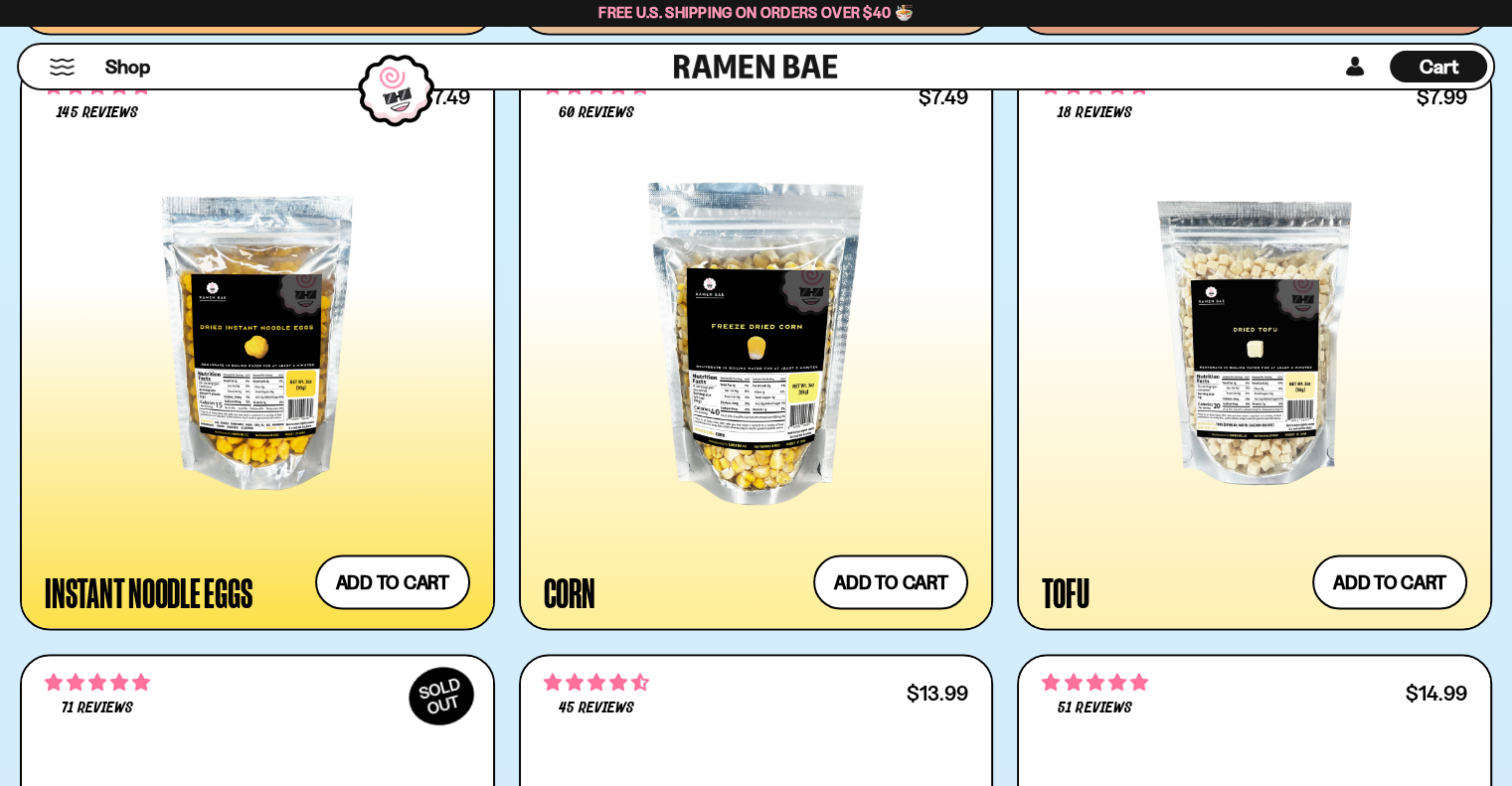scroll, scrollTop: 3478, scrollLeft: 0, axis: vertical 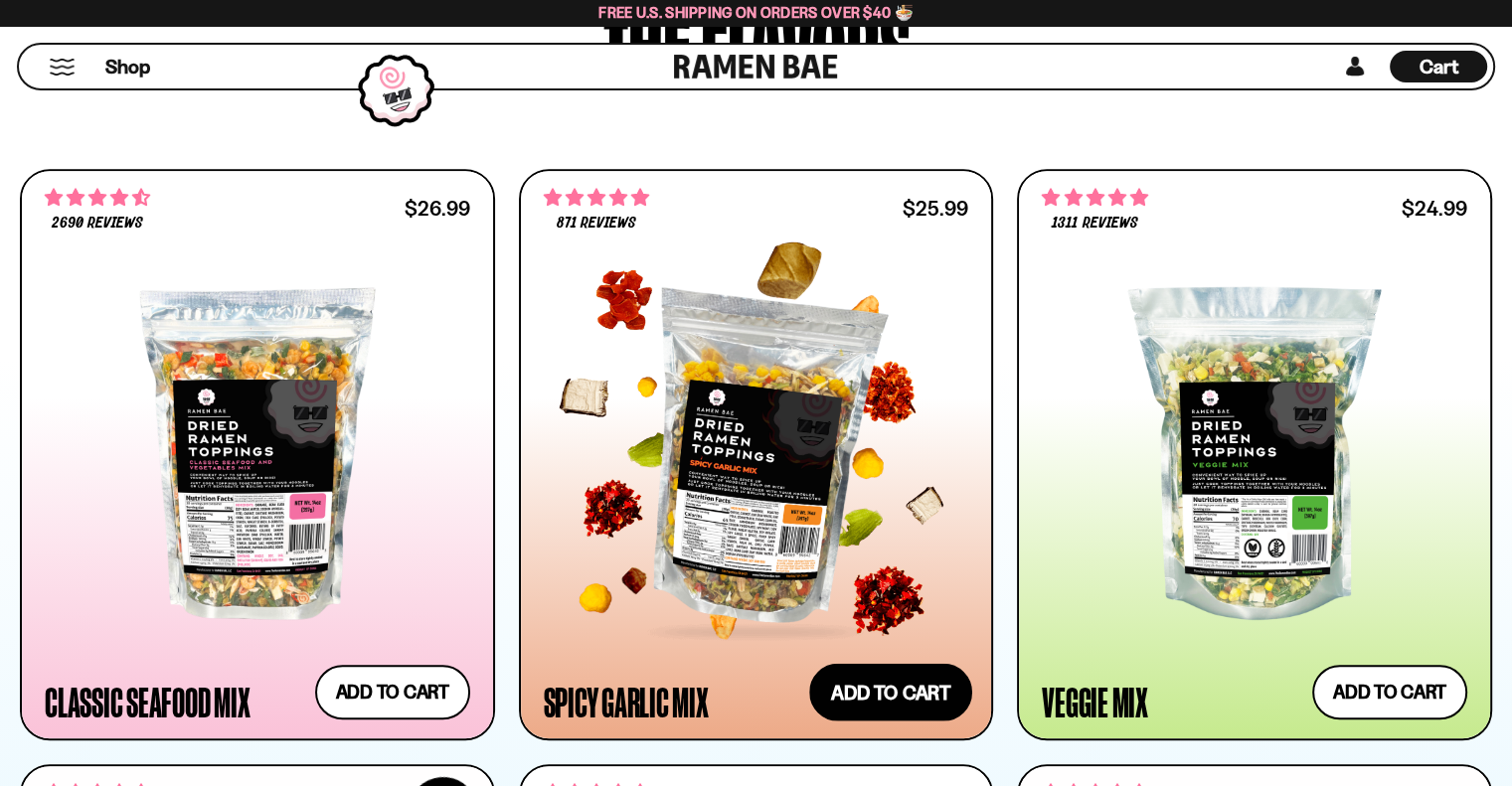 click on "Add to cart
Add
—
Regular price
$25.99
Regular price
Sale price
$25.99
Unit price
/
per" at bounding box center (891, 693) 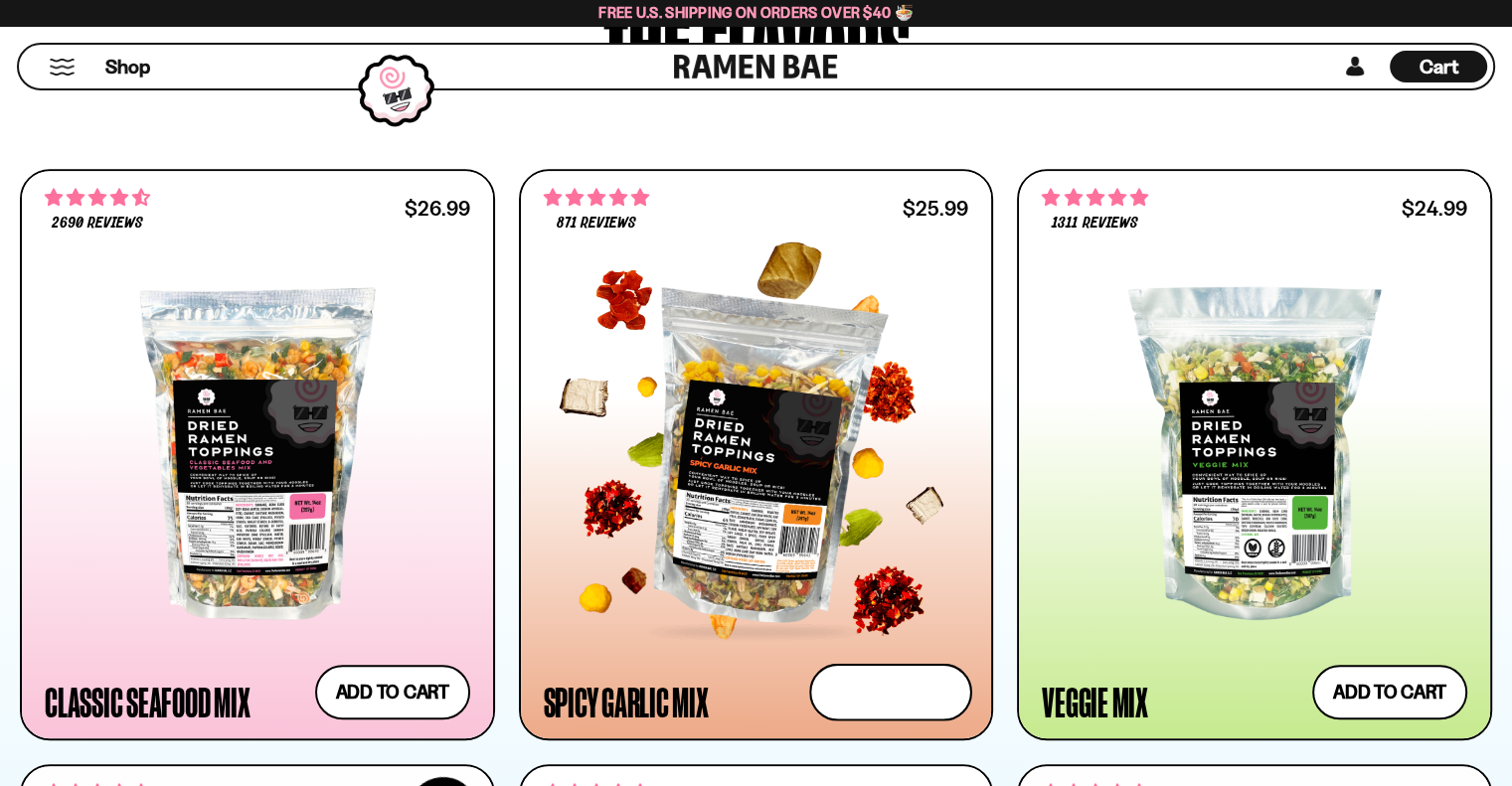 scroll, scrollTop: 908, scrollLeft: 0, axis: vertical 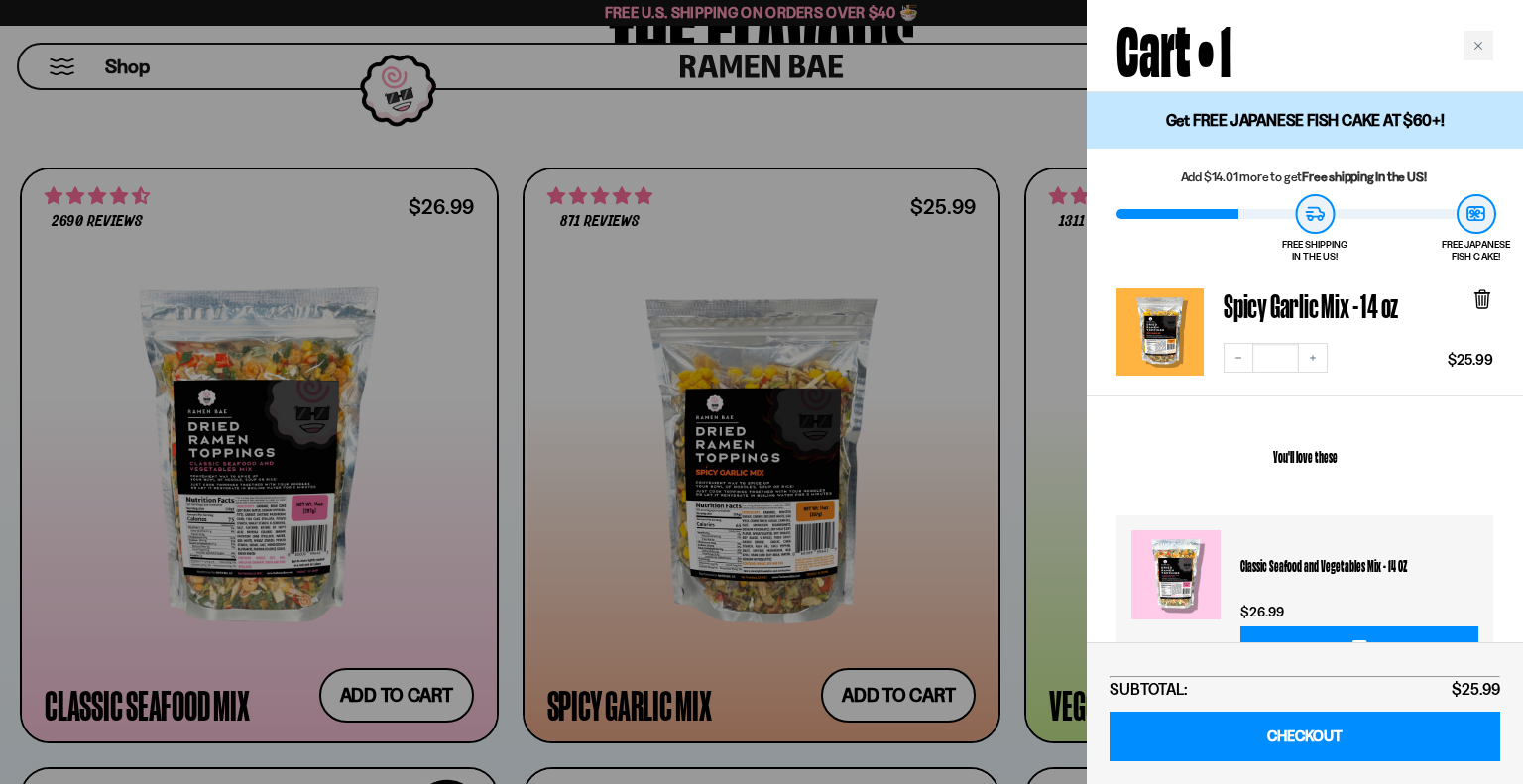 click at bounding box center [762, 392] 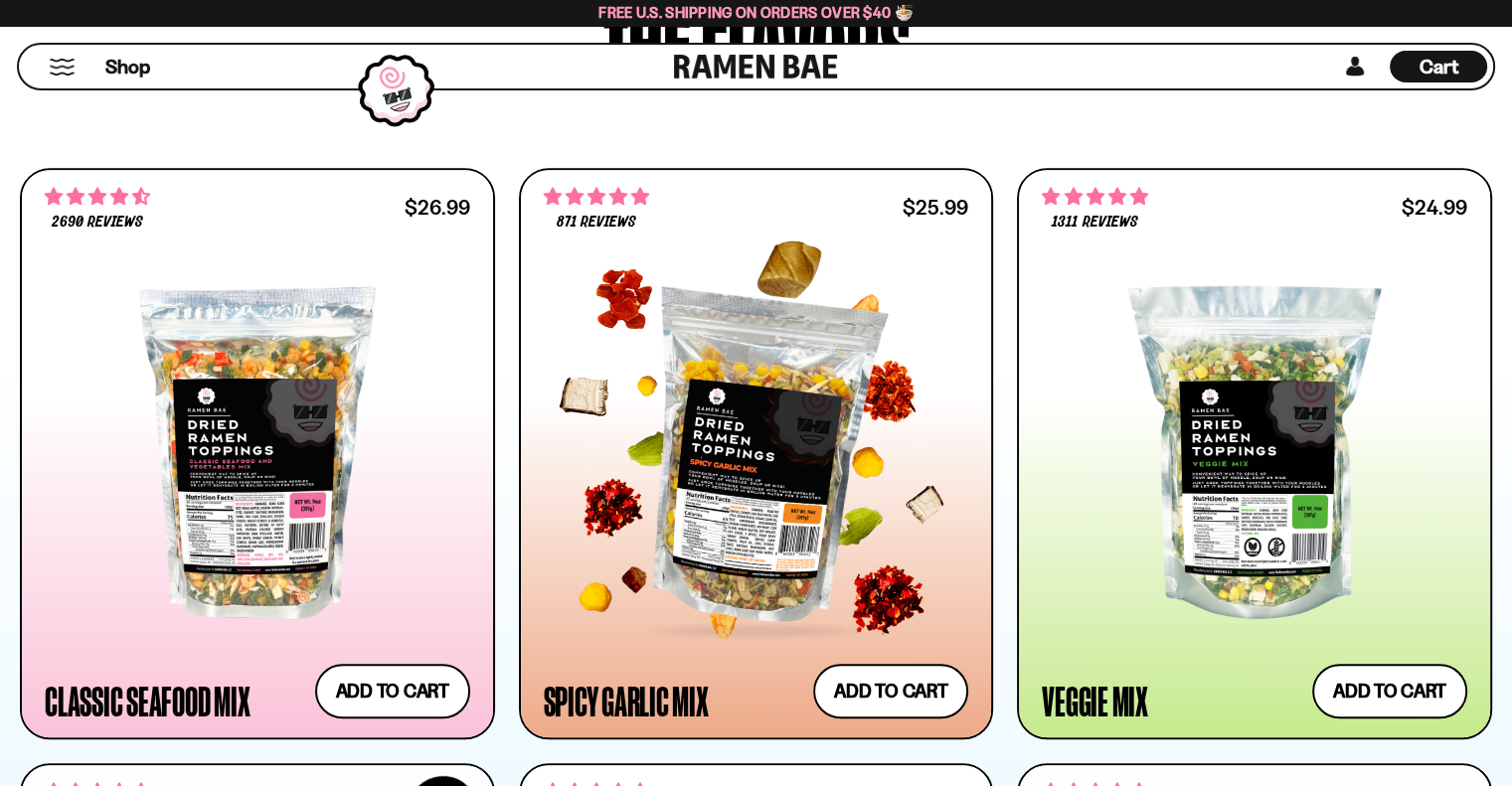 click at bounding box center [756, 452] 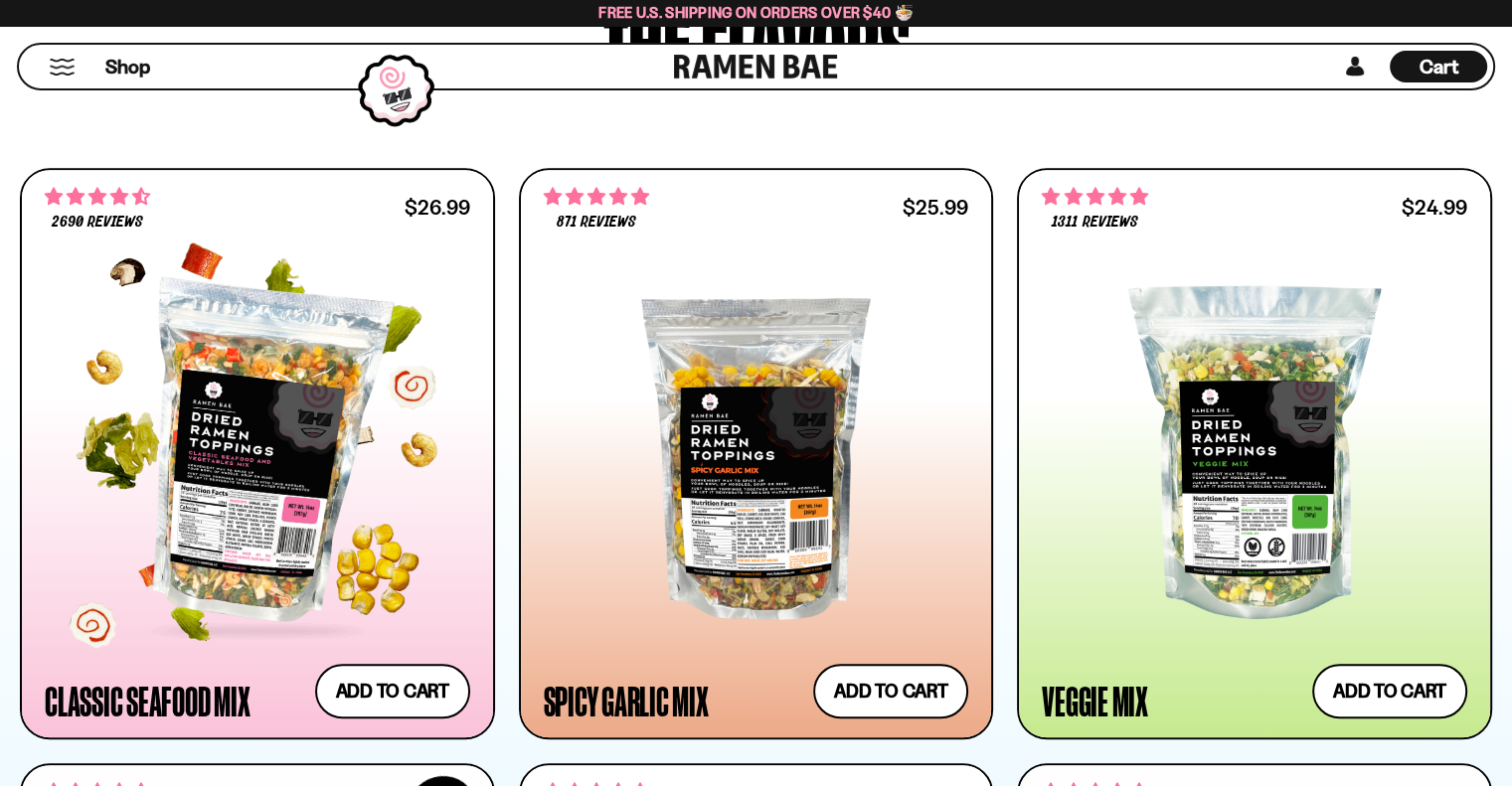 click at bounding box center [257, 452] 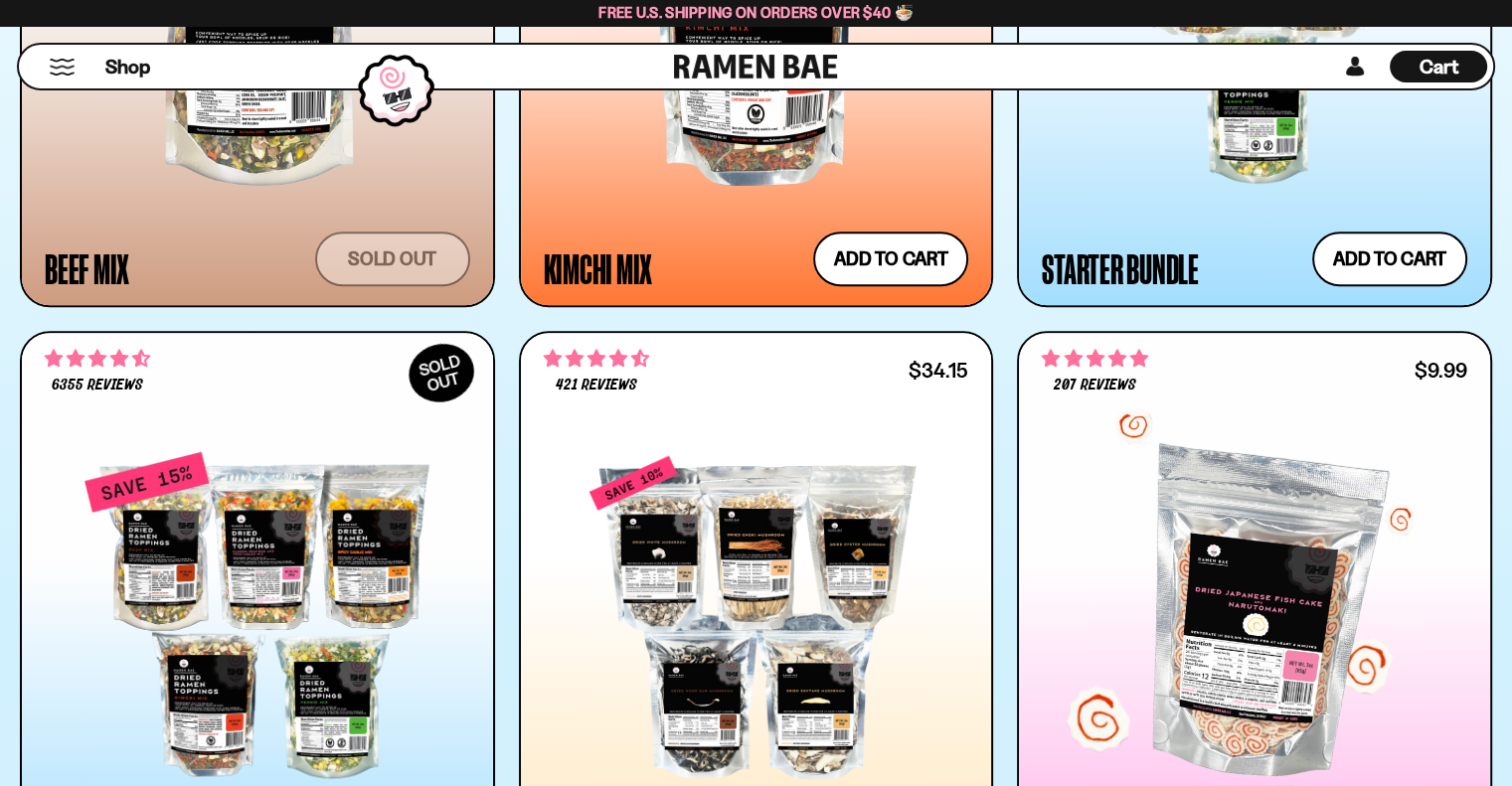 scroll, scrollTop: 2001, scrollLeft: 0, axis: vertical 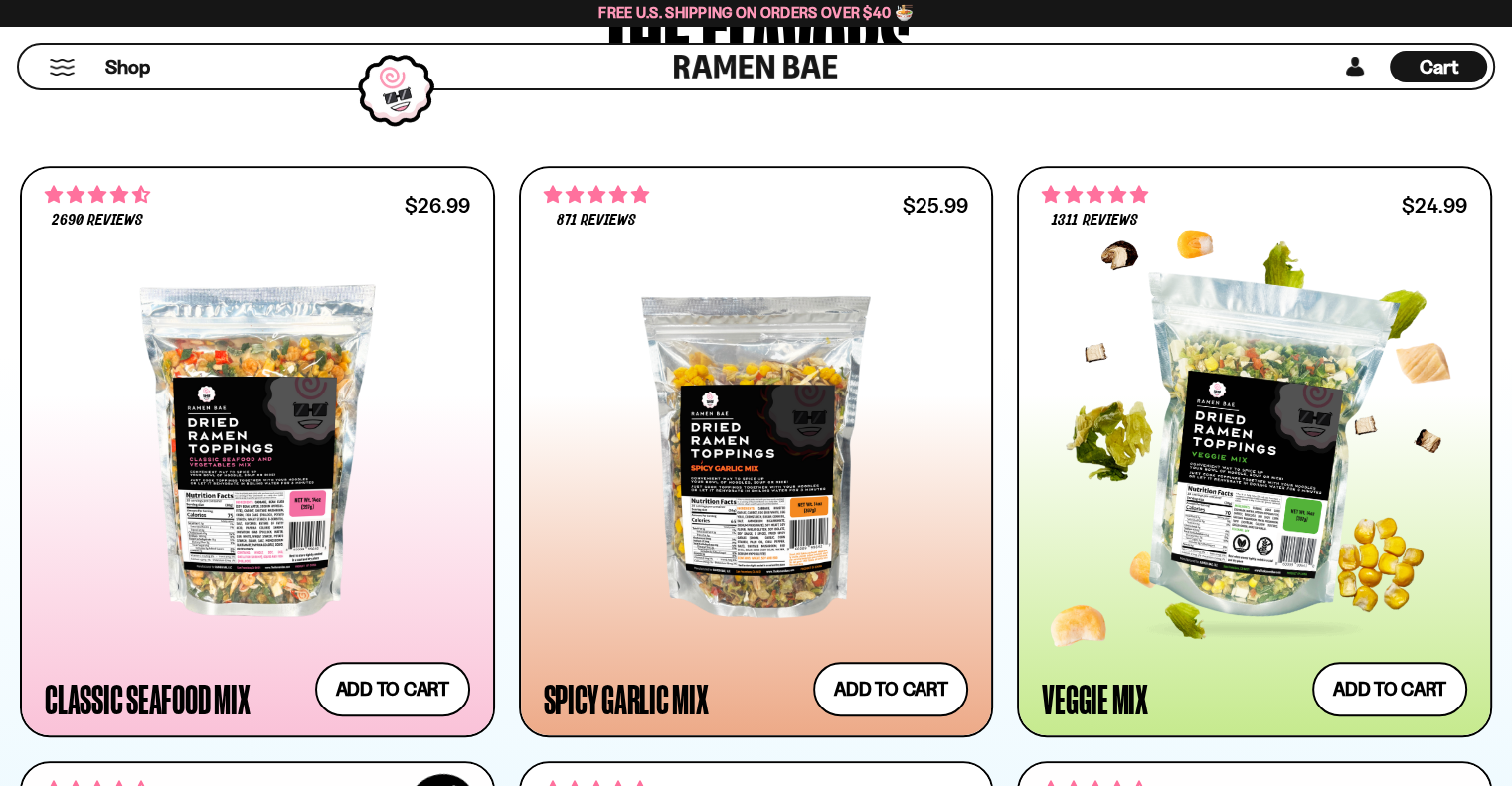 click at bounding box center (1255, 450) 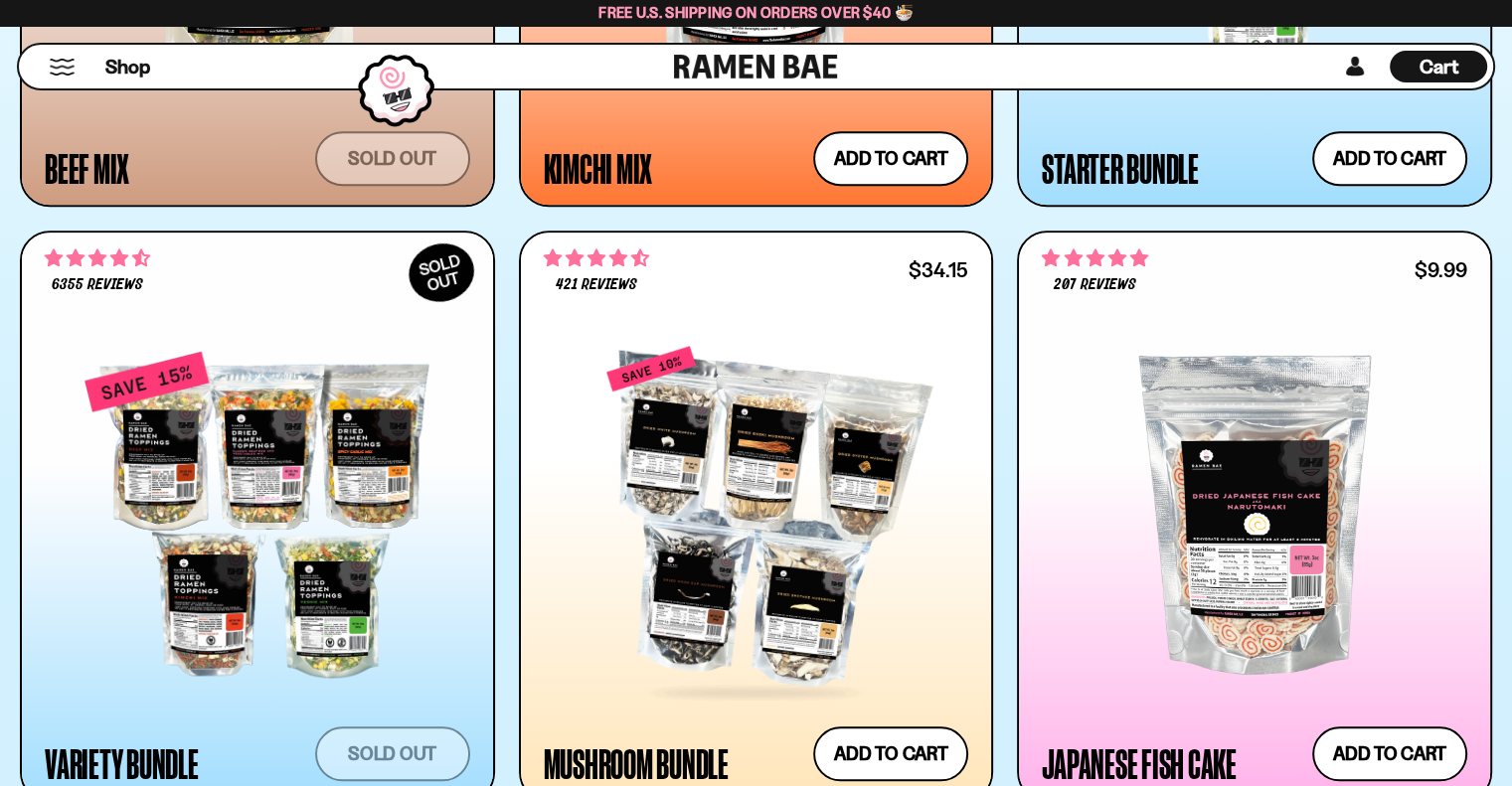 scroll, scrollTop: 2003, scrollLeft: 0, axis: vertical 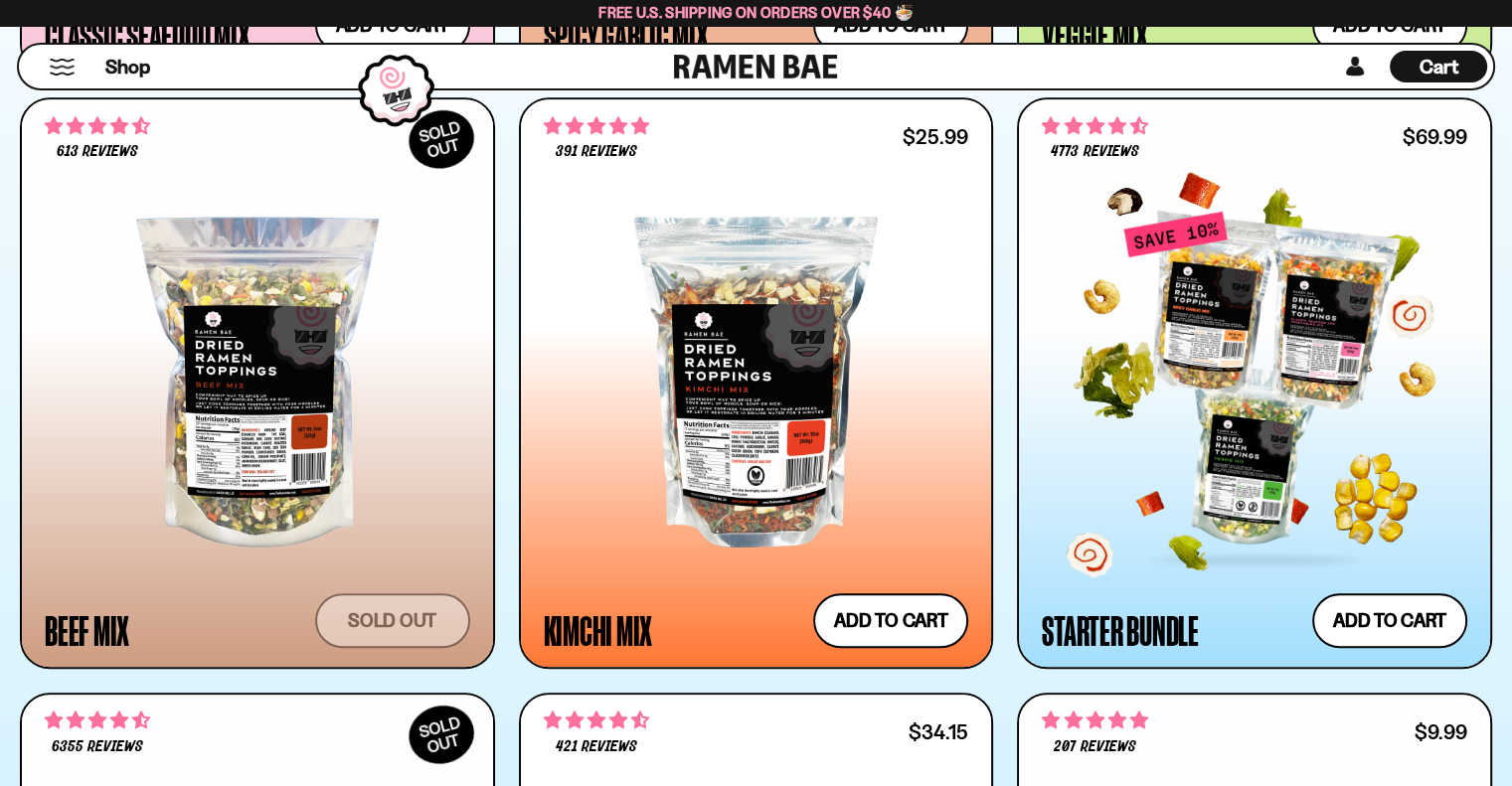 click at bounding box center (1255, 382) 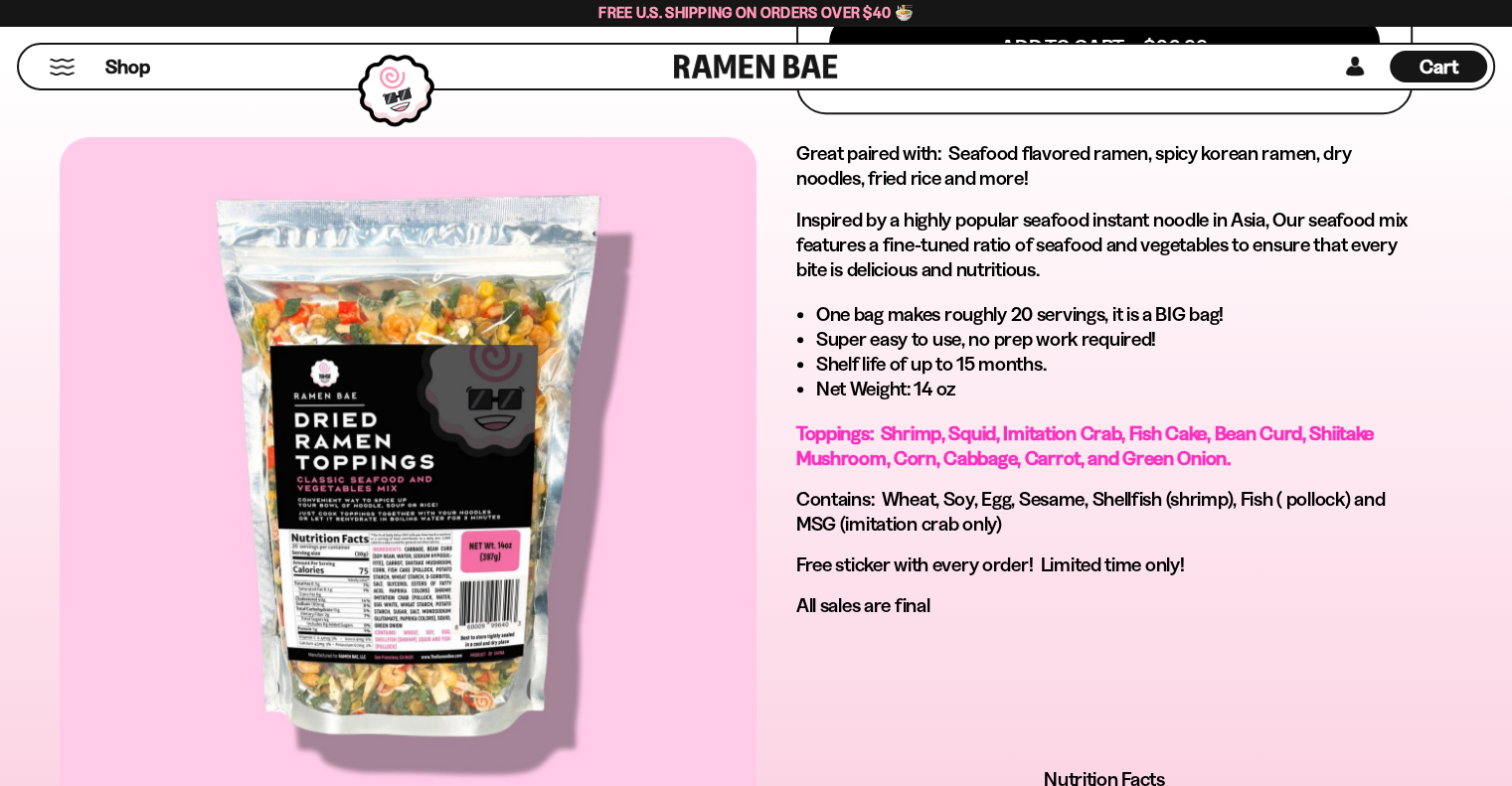 scroll, scrollTop: 994, scrollLeft: 0, axis: vertical 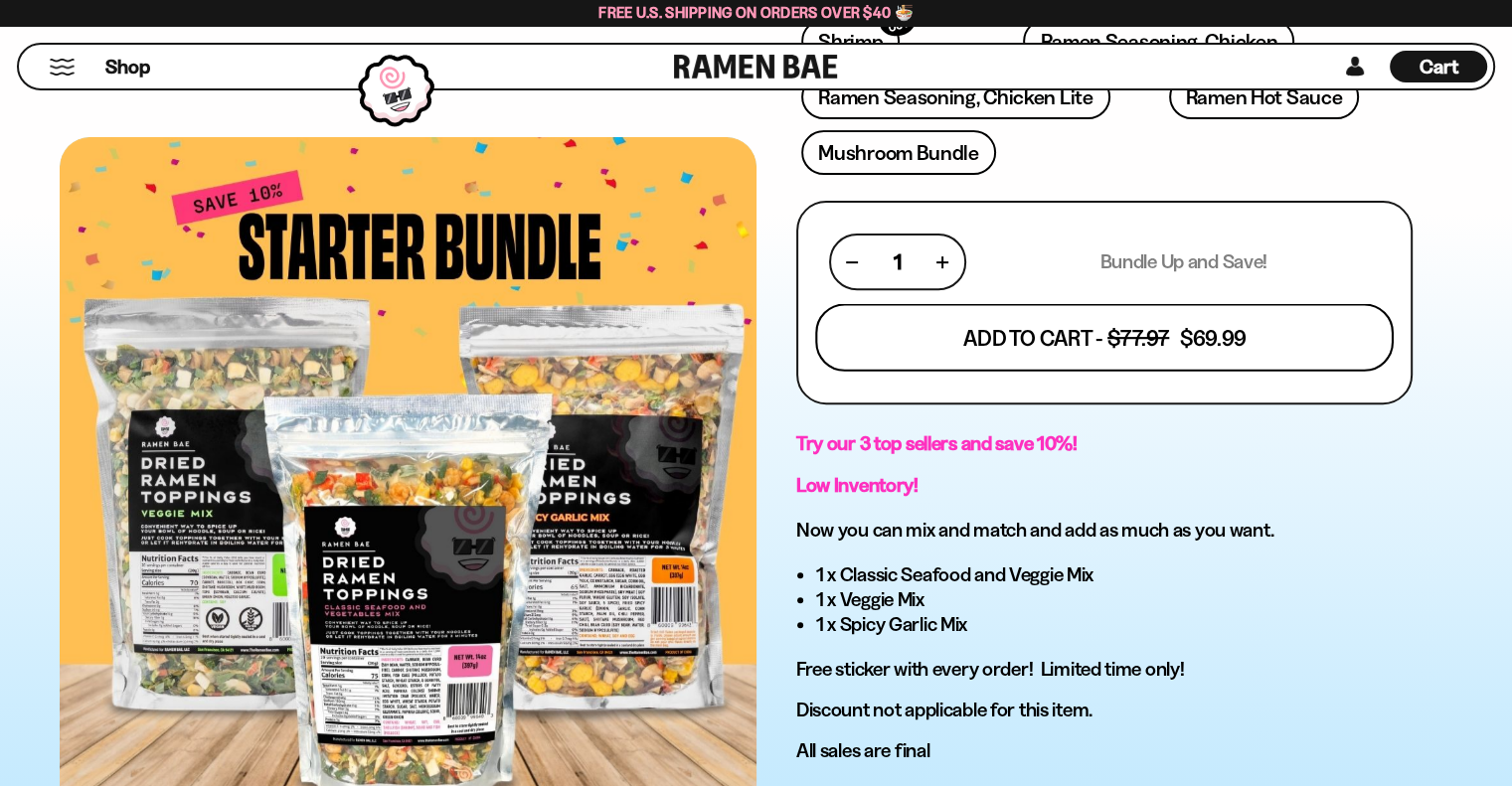 click on "Add To Cart -
$77.97
$69.99" at bounding box center (1104, 338) 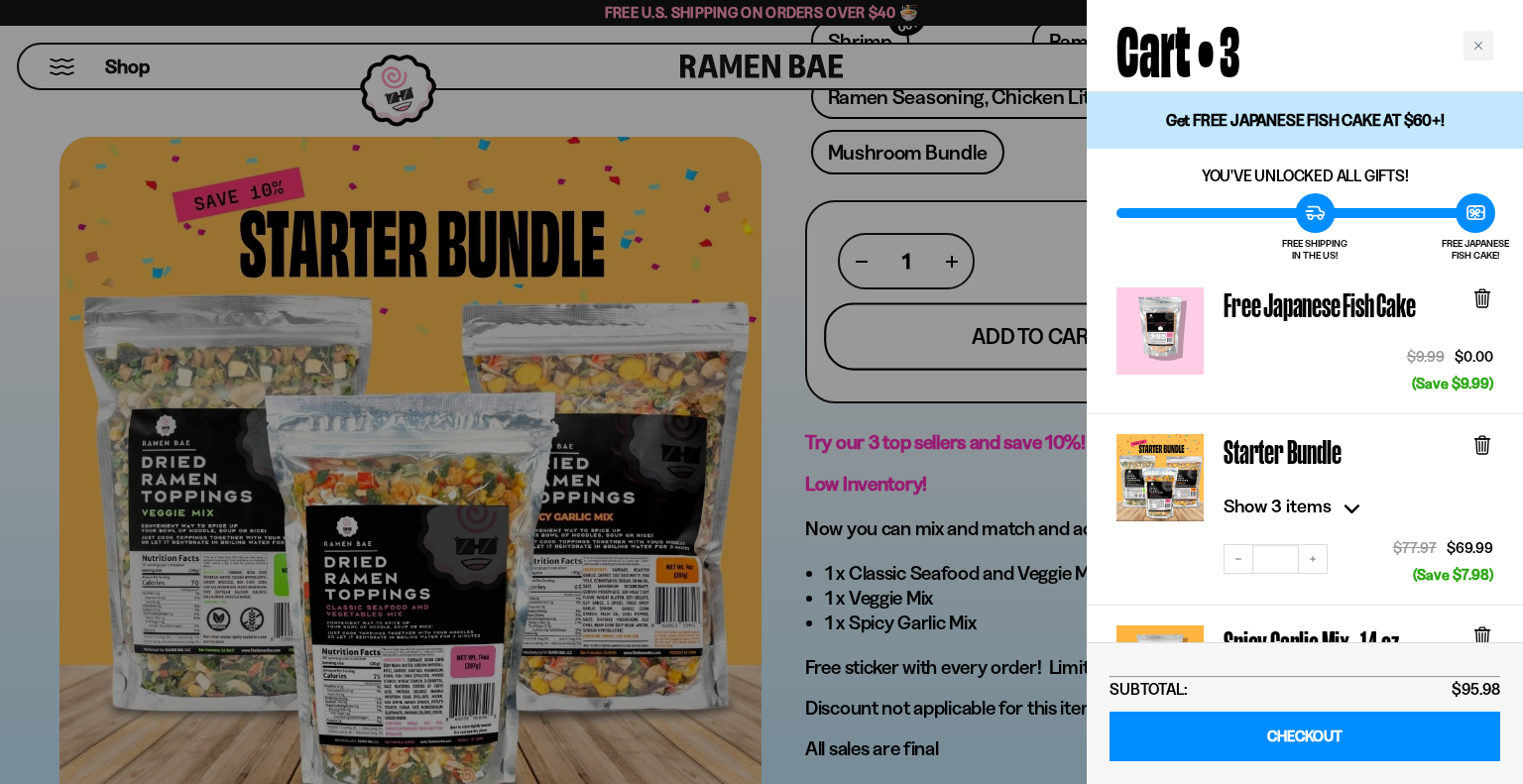 scroll, scrollTop: 99, scrollLeft: 0, axis: vertical 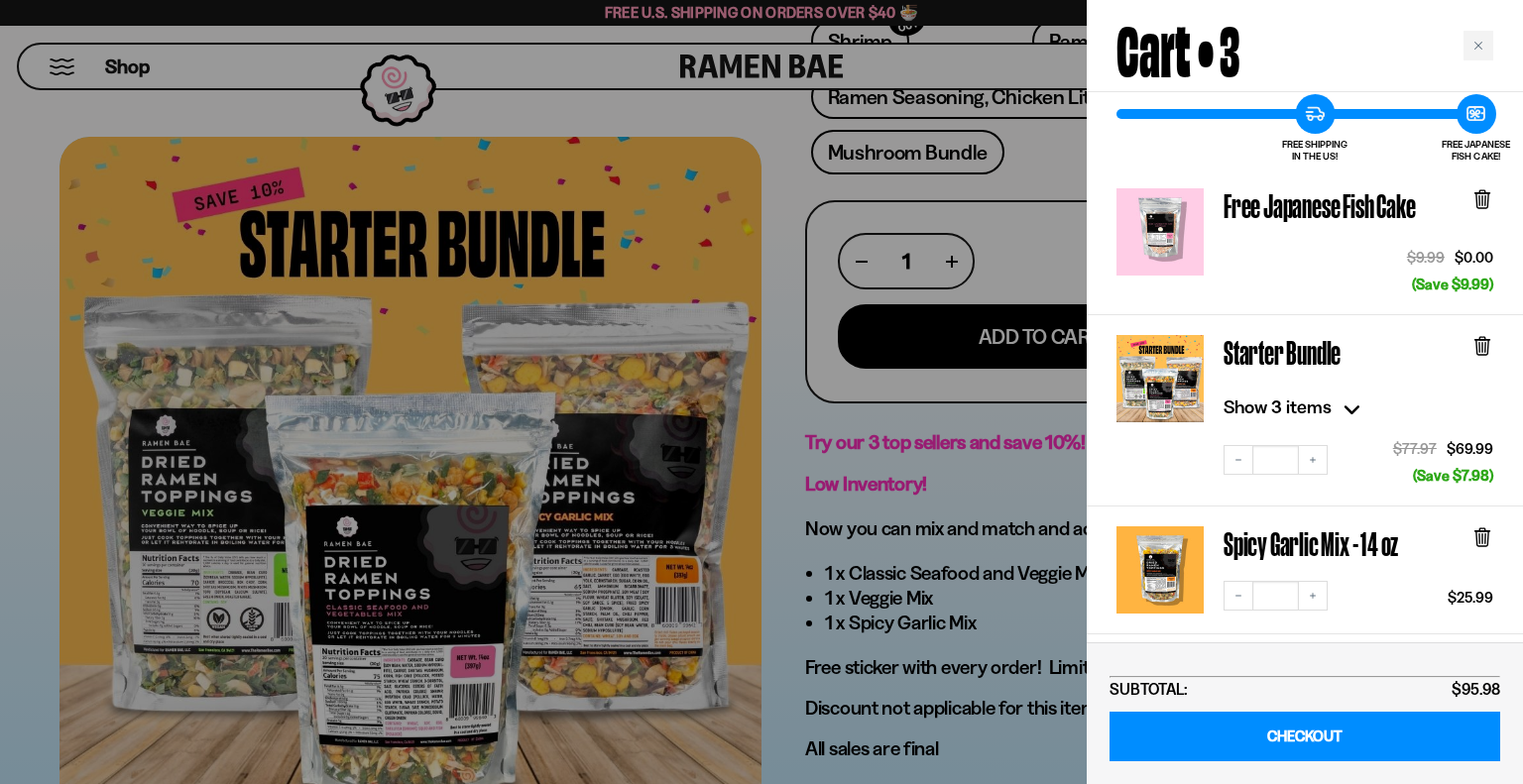 click 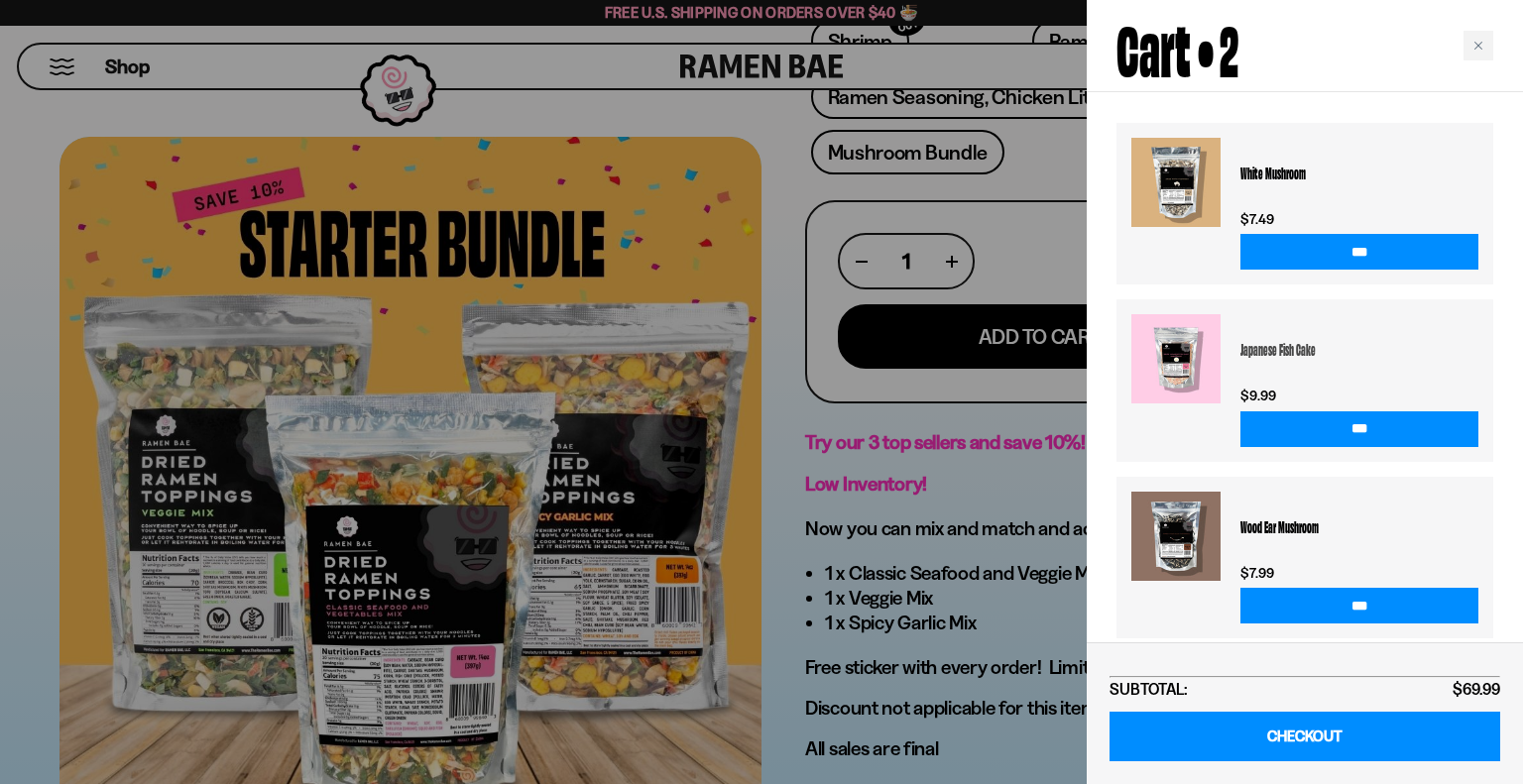 scroll, scrollTop: 603, scrollLeft: 0, axis: vertical 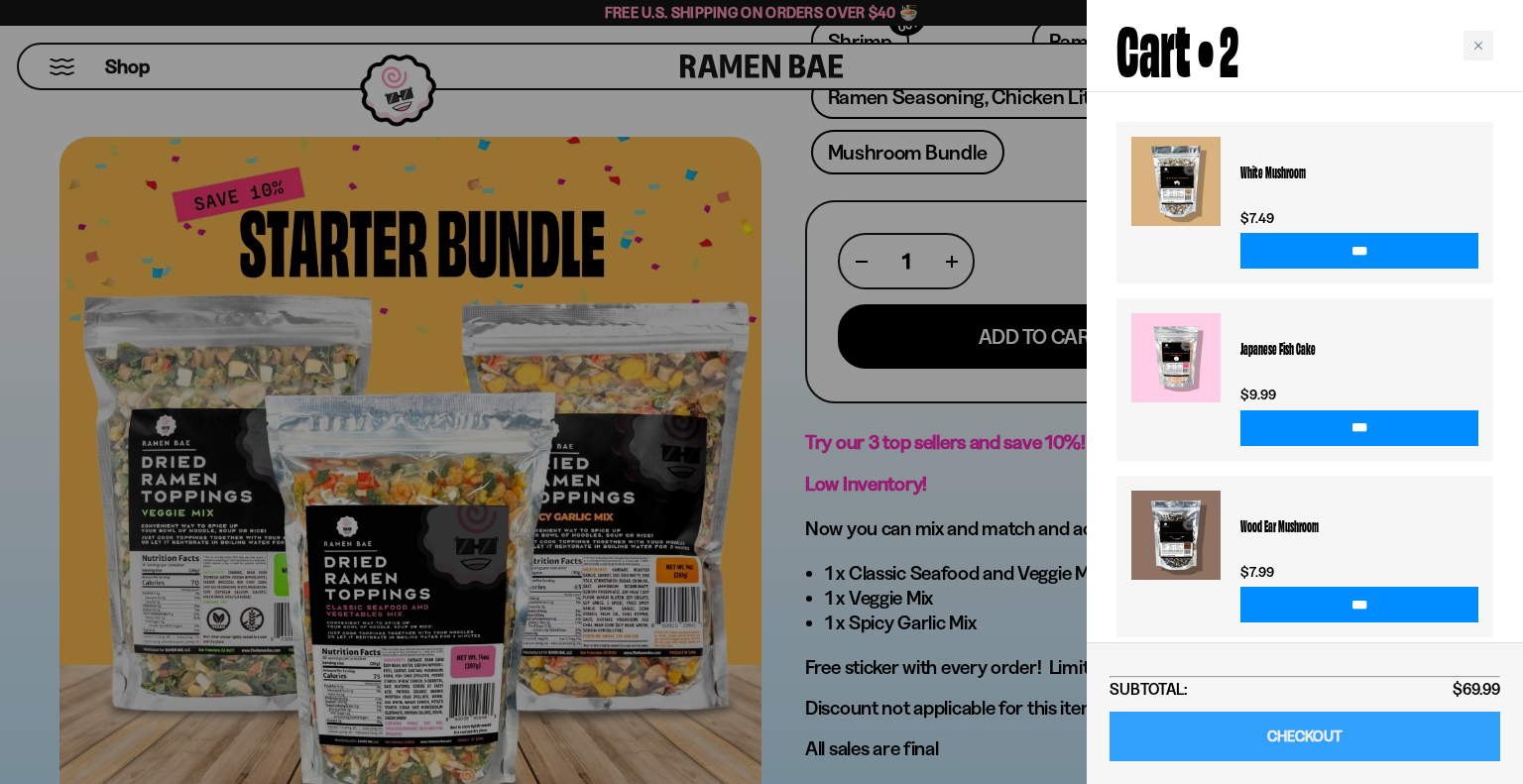 click on "CHECKOUT" at bounding box center [1305, 736] 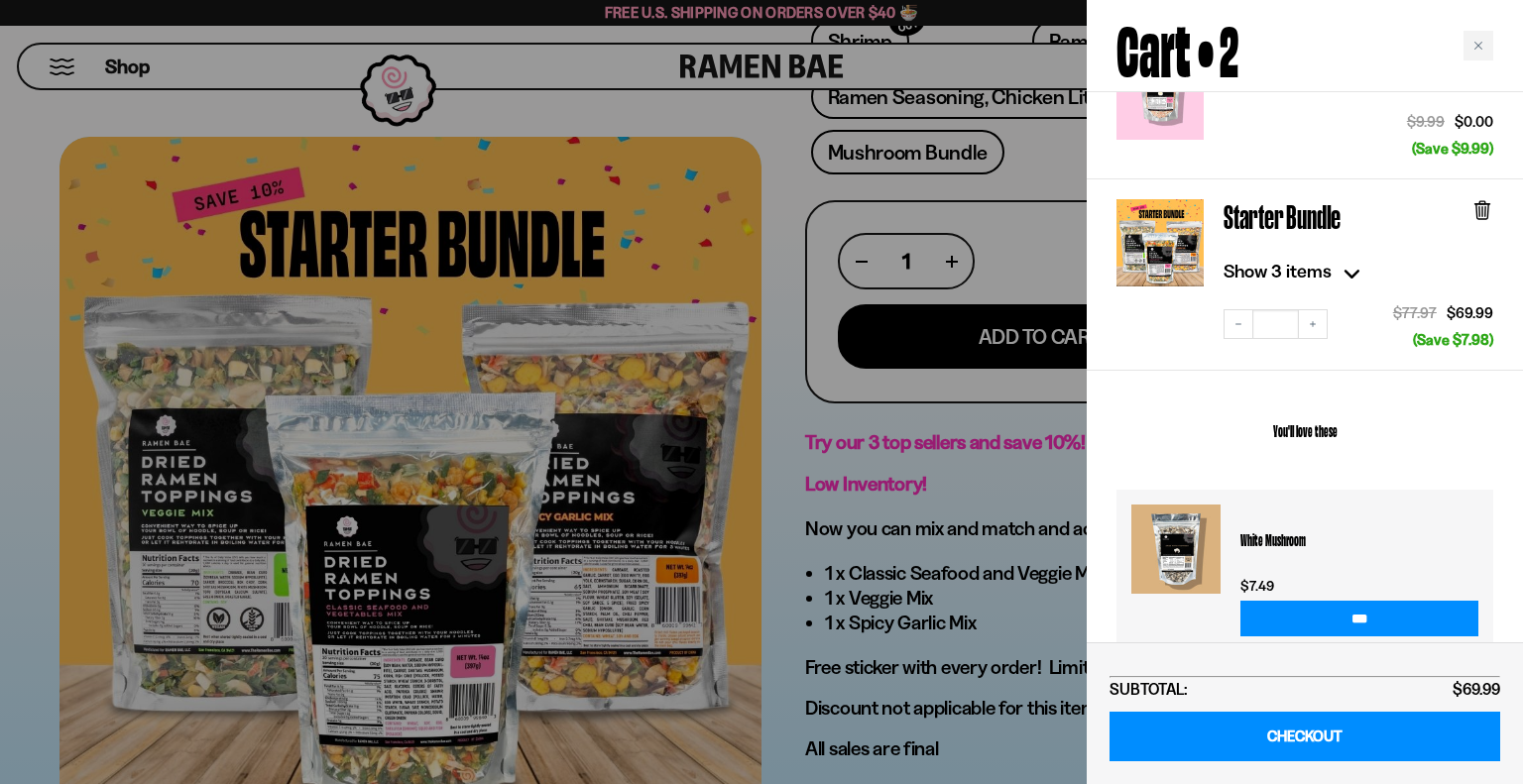 scroll, scrollTop: 107, scrollLeft: 0, axis: vertical 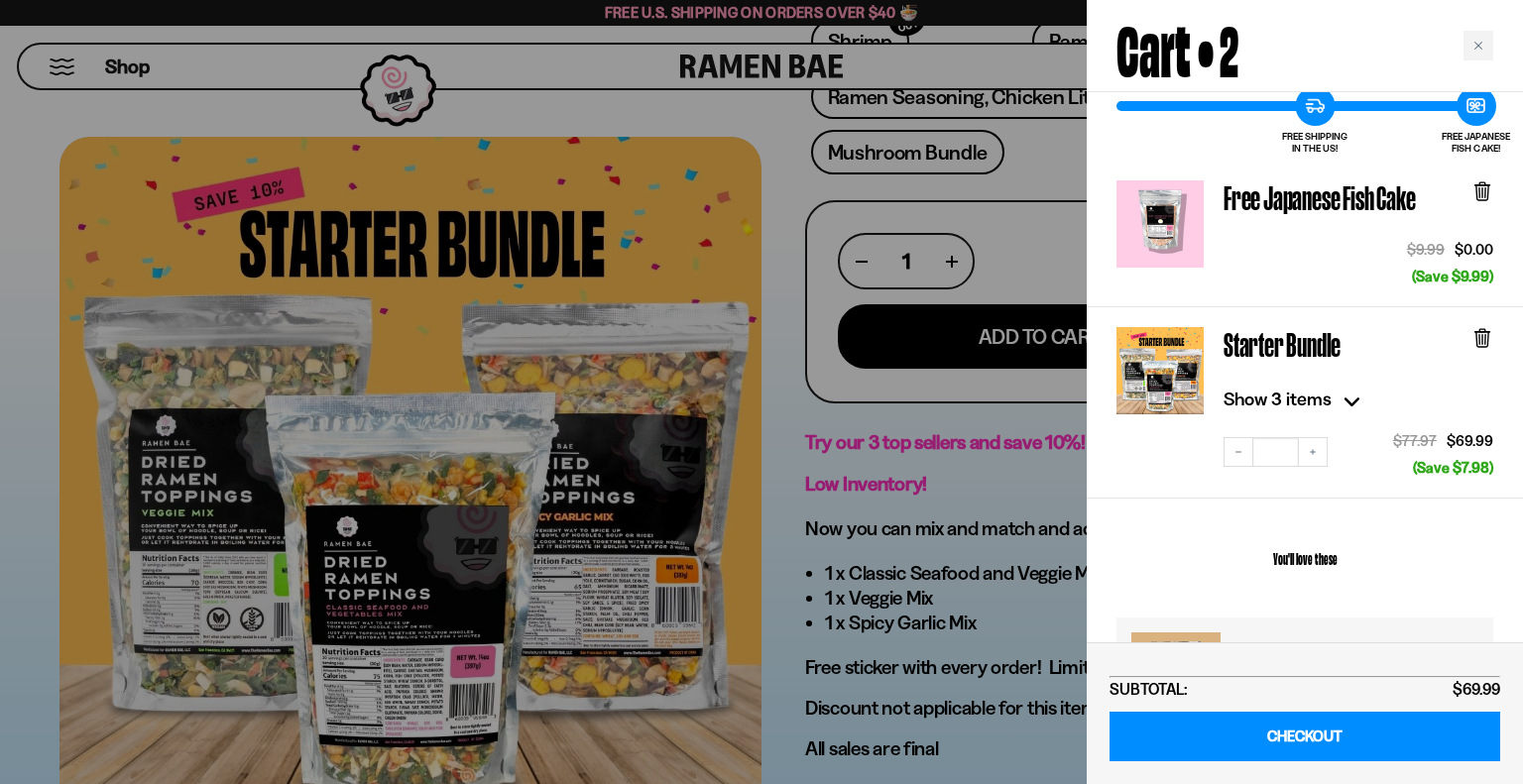 click 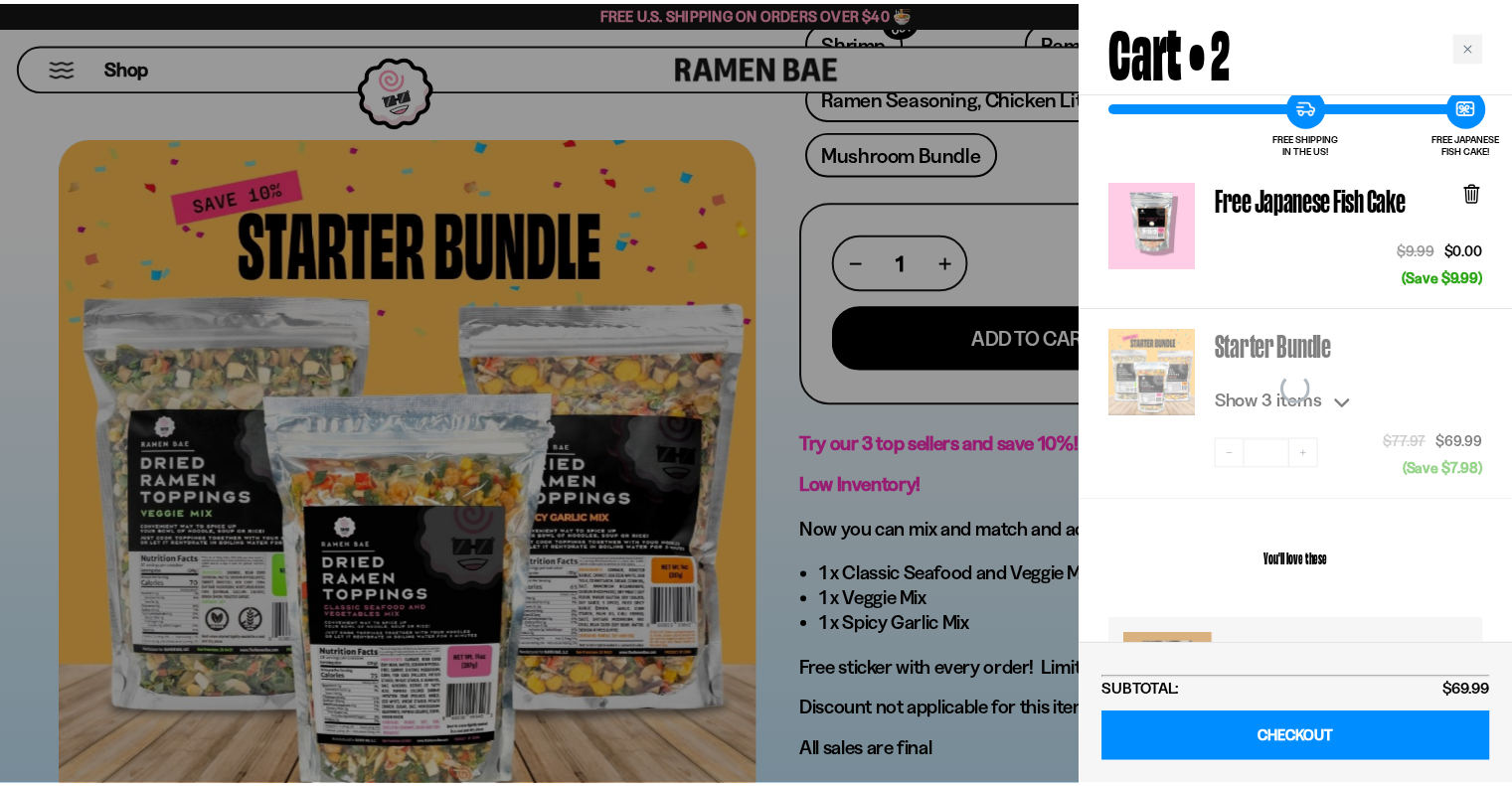 scroll, scrollTop: 107, scrollLeft: 0, axis: vertical 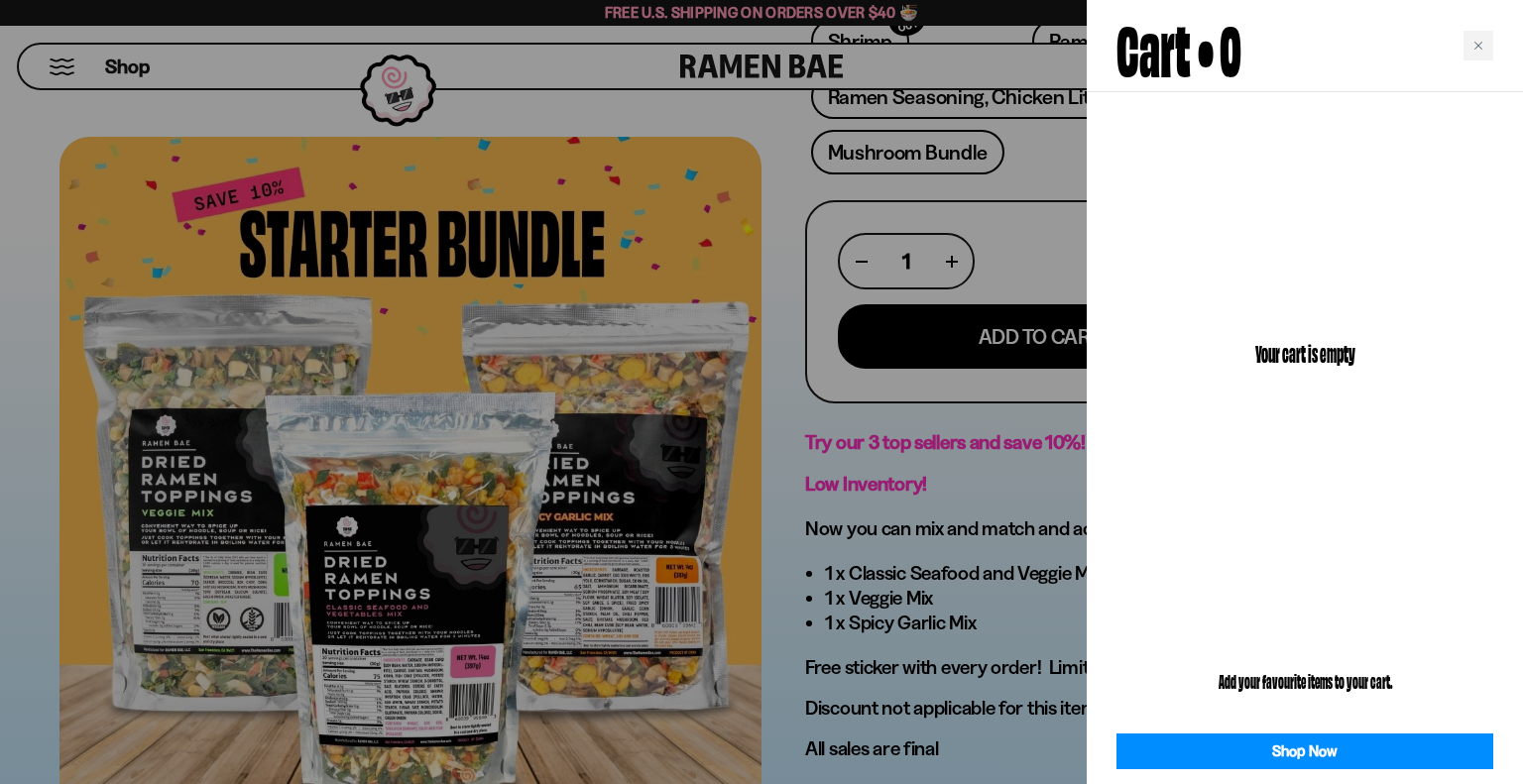 click at bounding box center (762, 392) 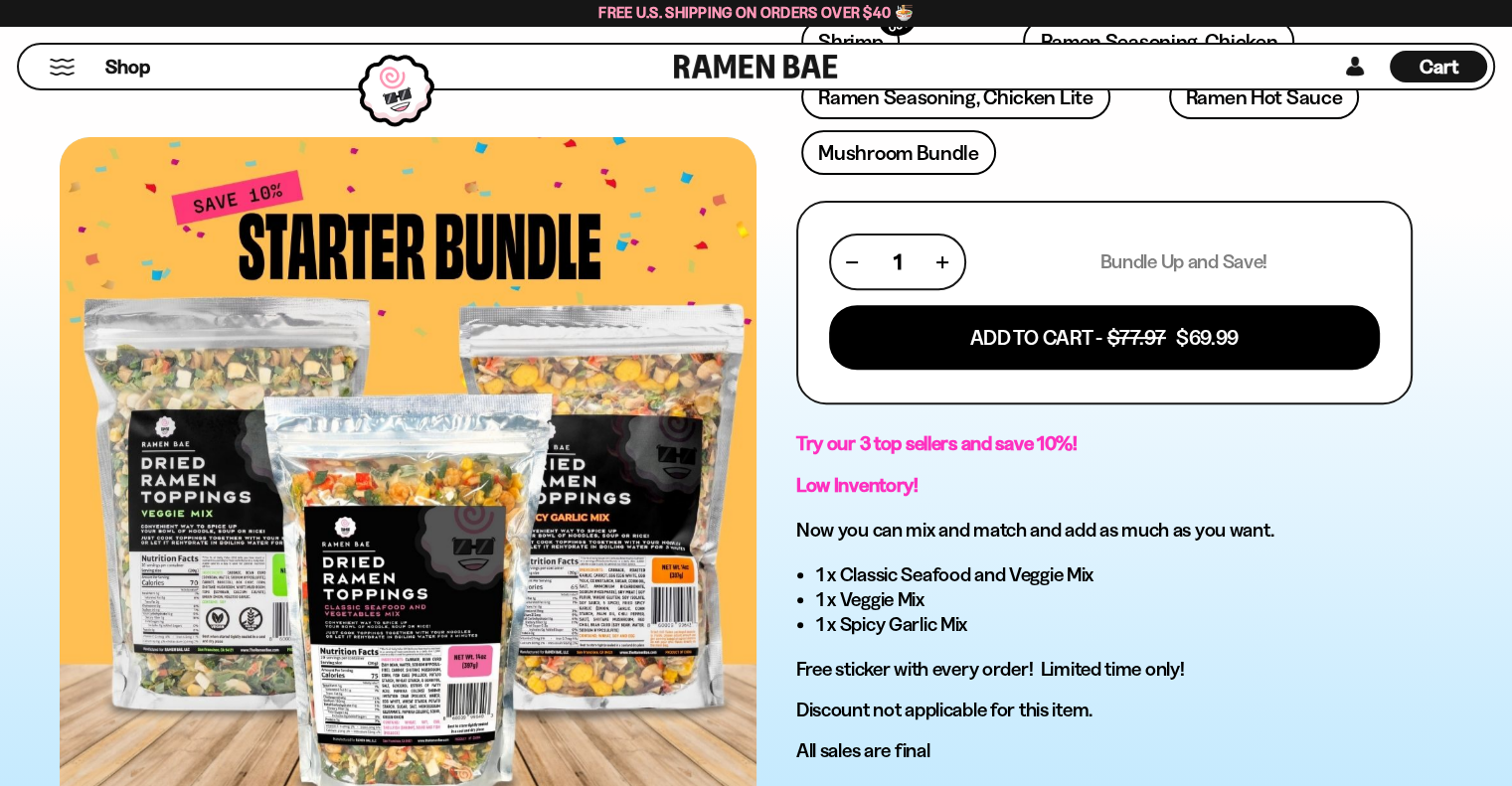 scroll, scrollTop: 0, scrollLeft: 0, axis: both 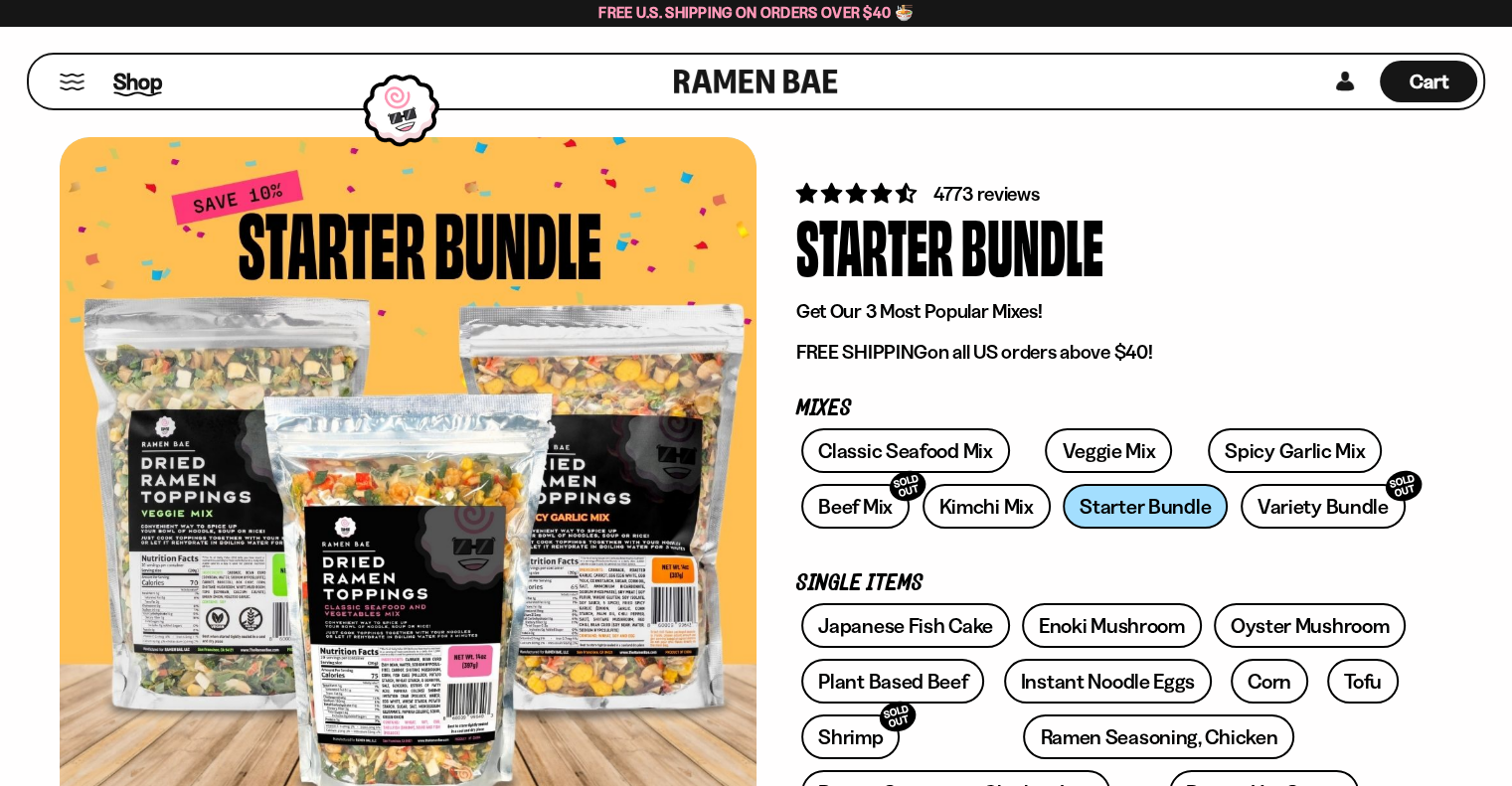 drag, startPoint x: 140, startPoint y: 81, endPoint x: 161, endPoint y: 78, distance: 21.213203 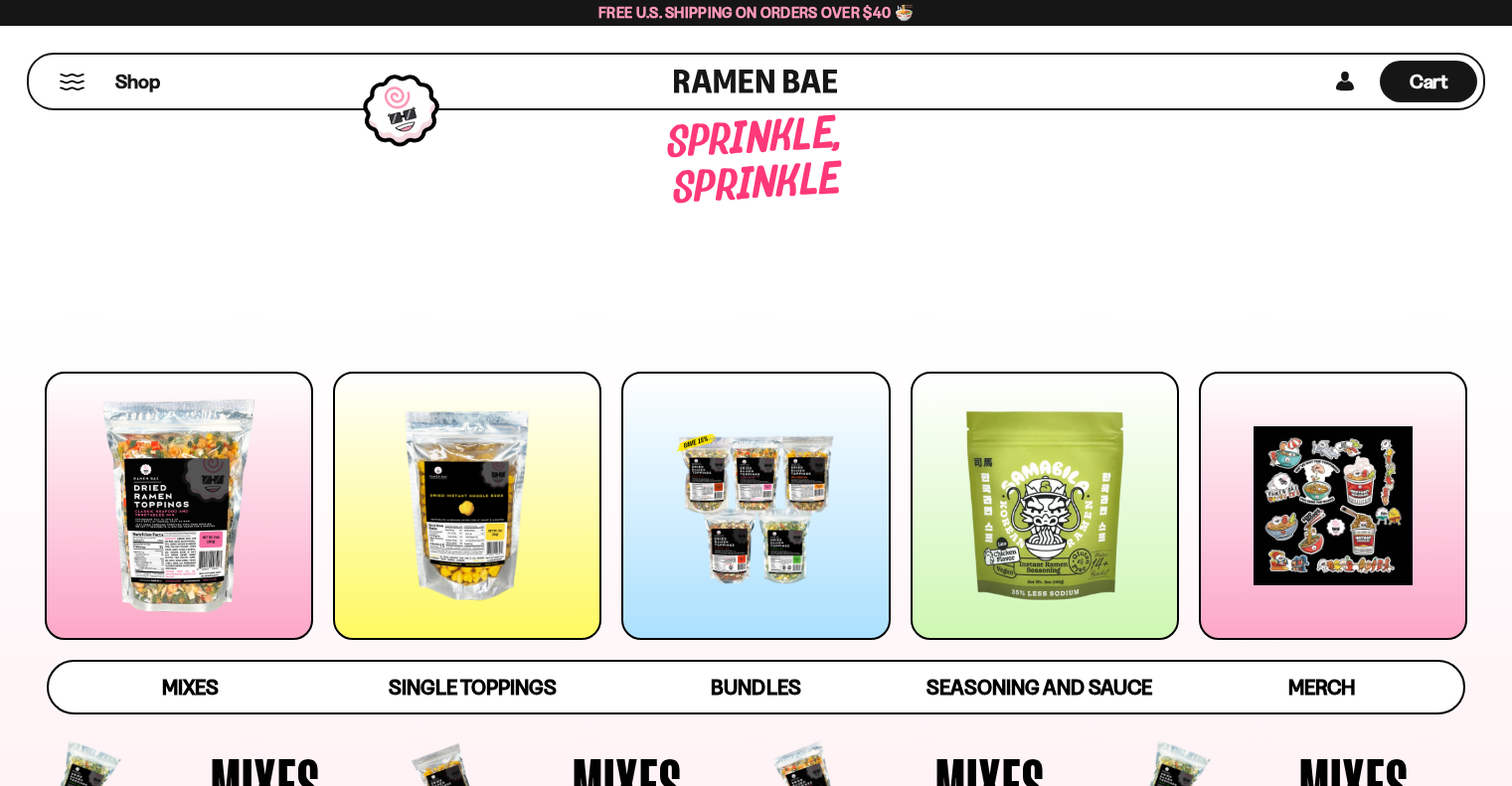 scroll, scrollTop: 0, scrollLeft: 0, axis: both 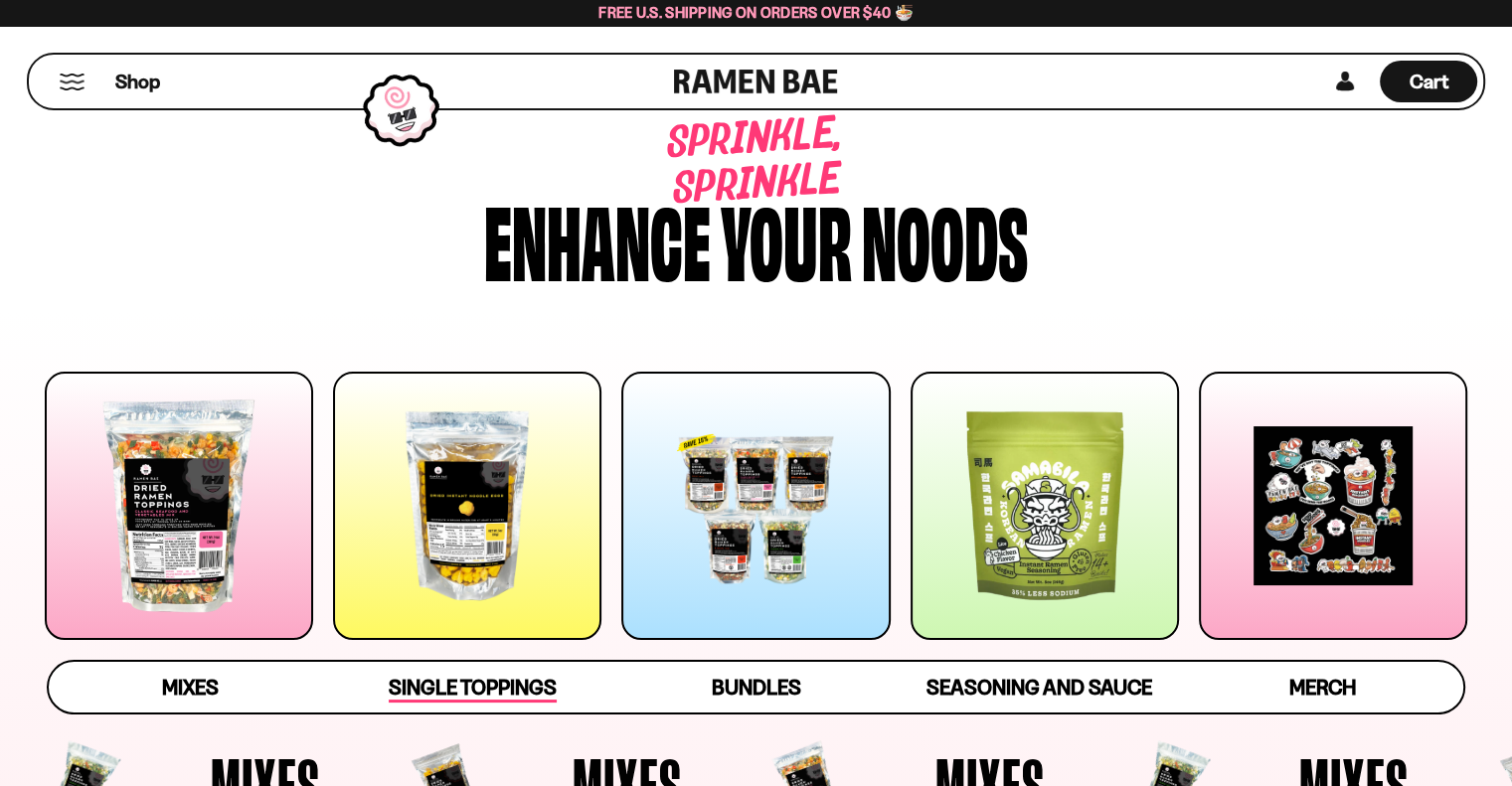 click on "Single Toppings" at bounding box center [472, 689] 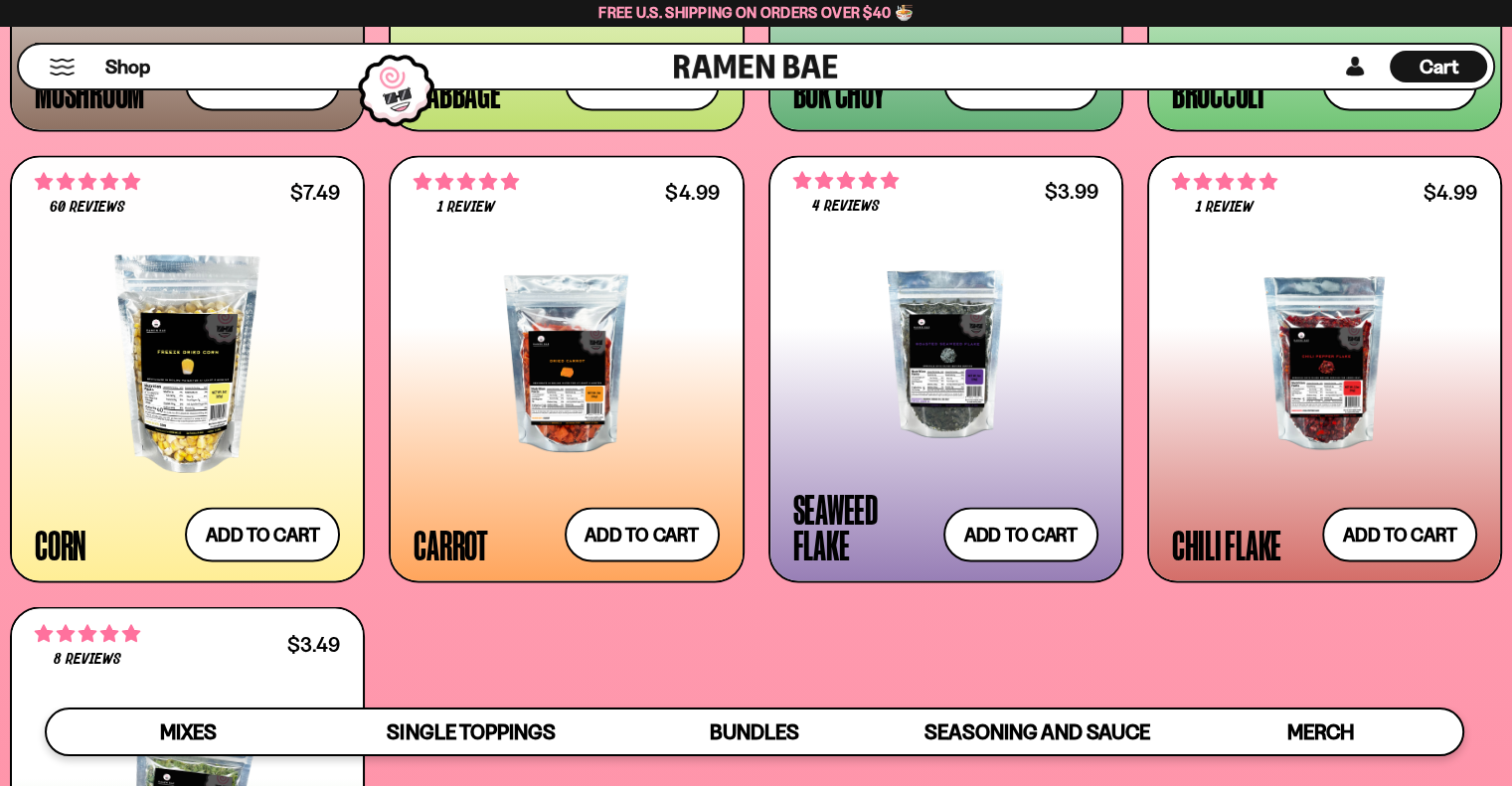 scroll, scrollTop: 3470, scrollLeft: 0, axis: vertical 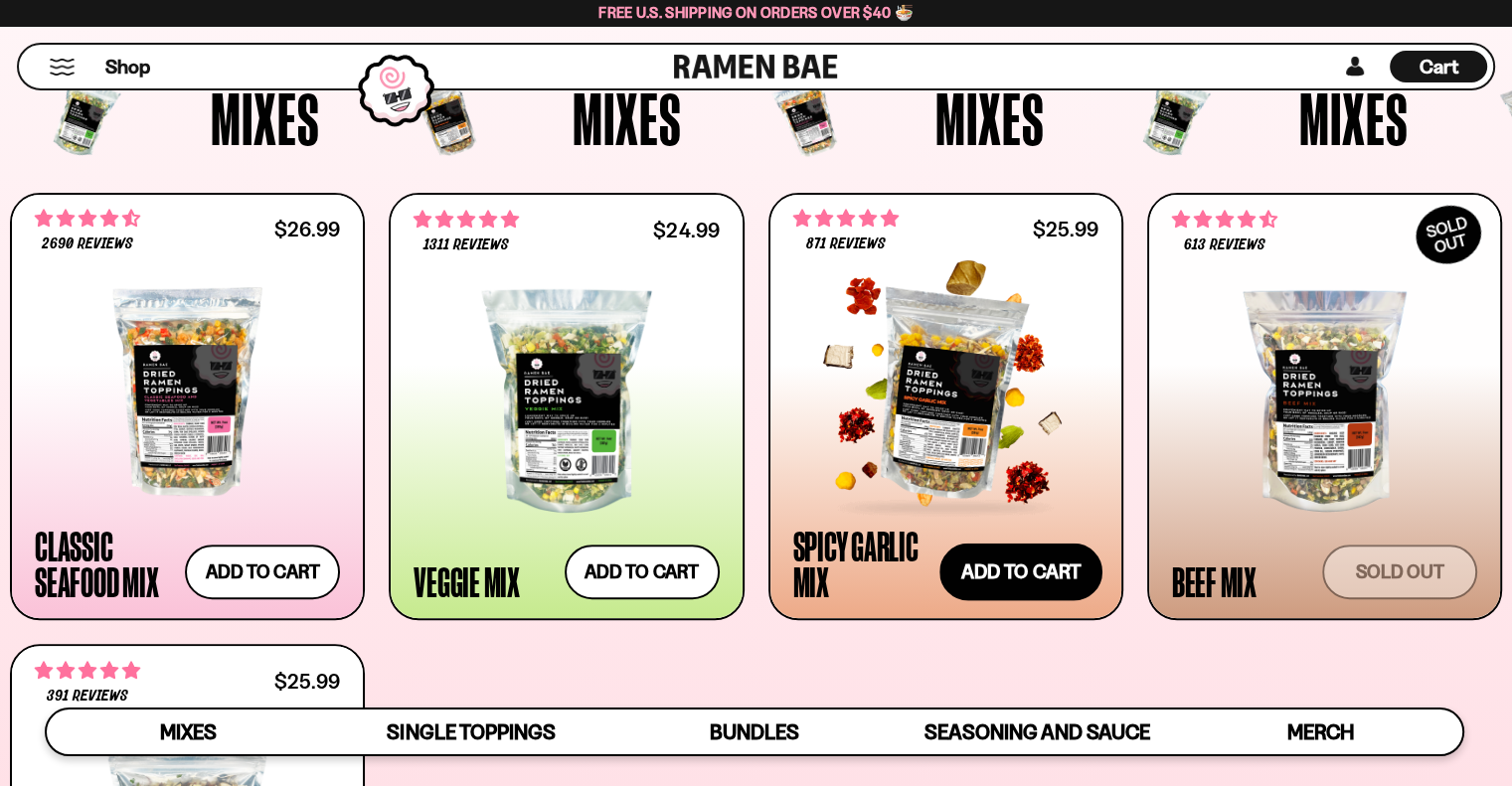 click on "Add to cart
Add
—
Regular price
$25.99
Regular price
Sale price
$25.99
Unit price
/
per" at bounding box center (1021, 572) 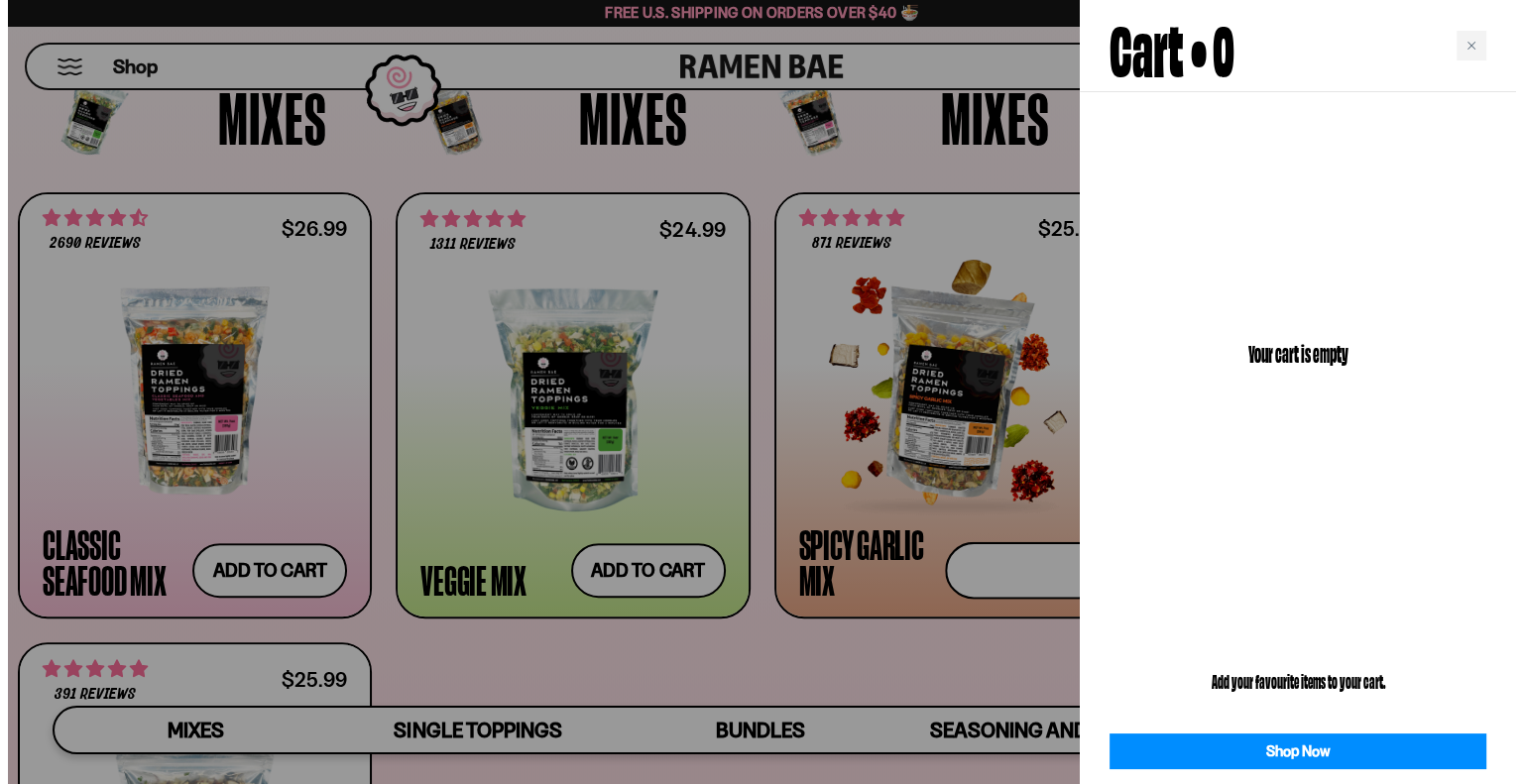 scroll, scrollTop: 668, scrollLeft: 0, axis: vertical 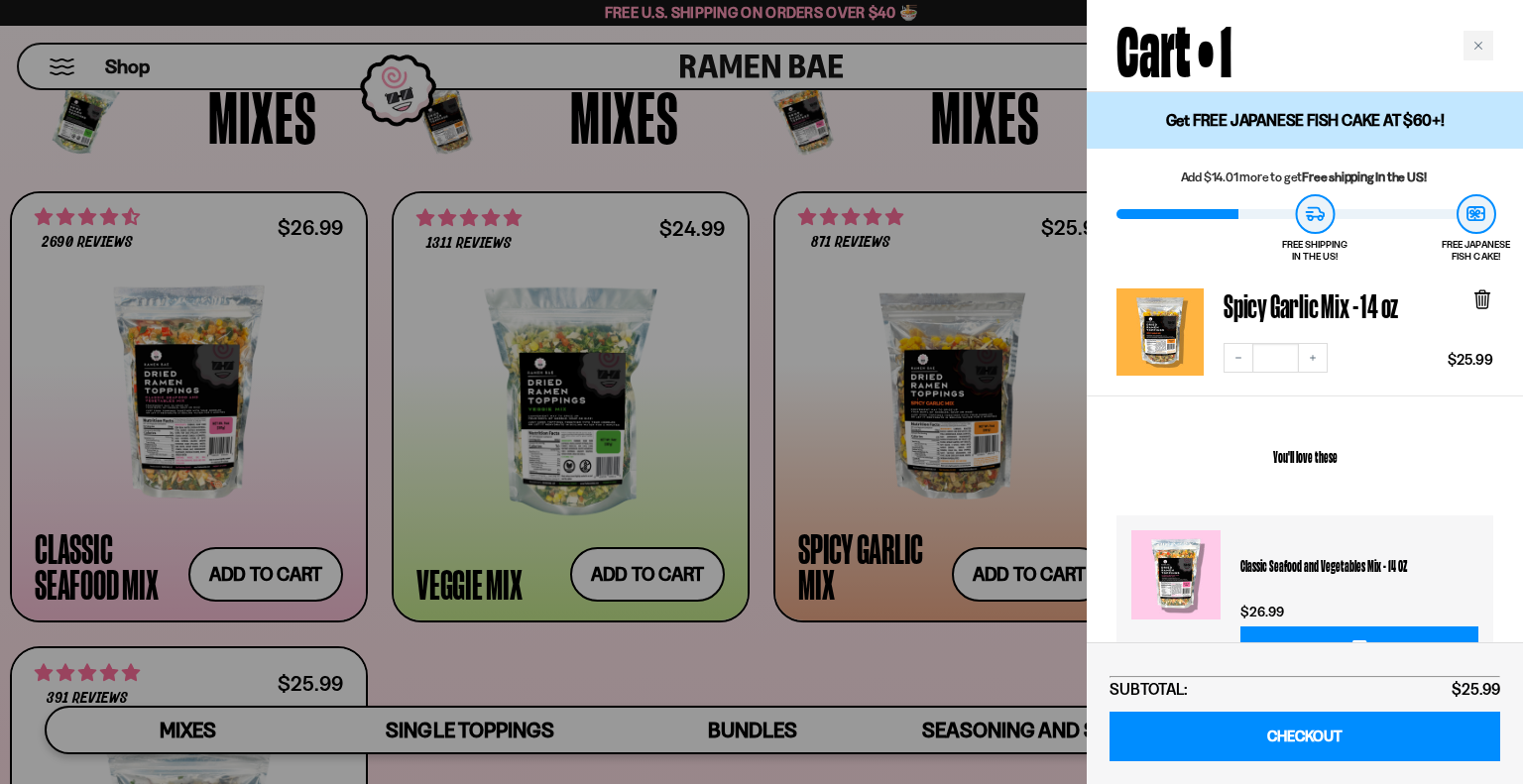 click at bounding box center (762, 392) 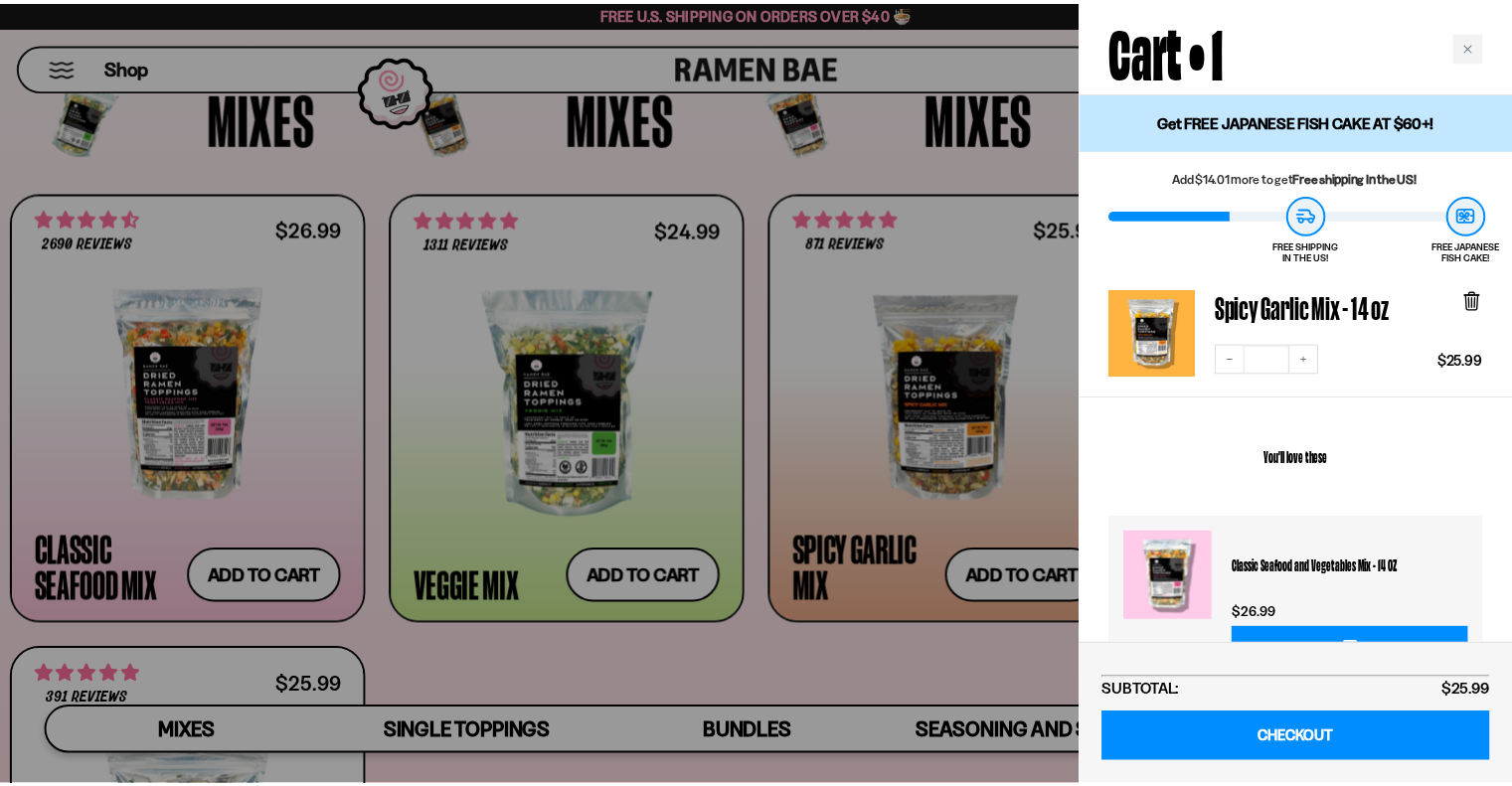 scroll, scrollTop: 667, scrollLeft: 0, axis: vertical 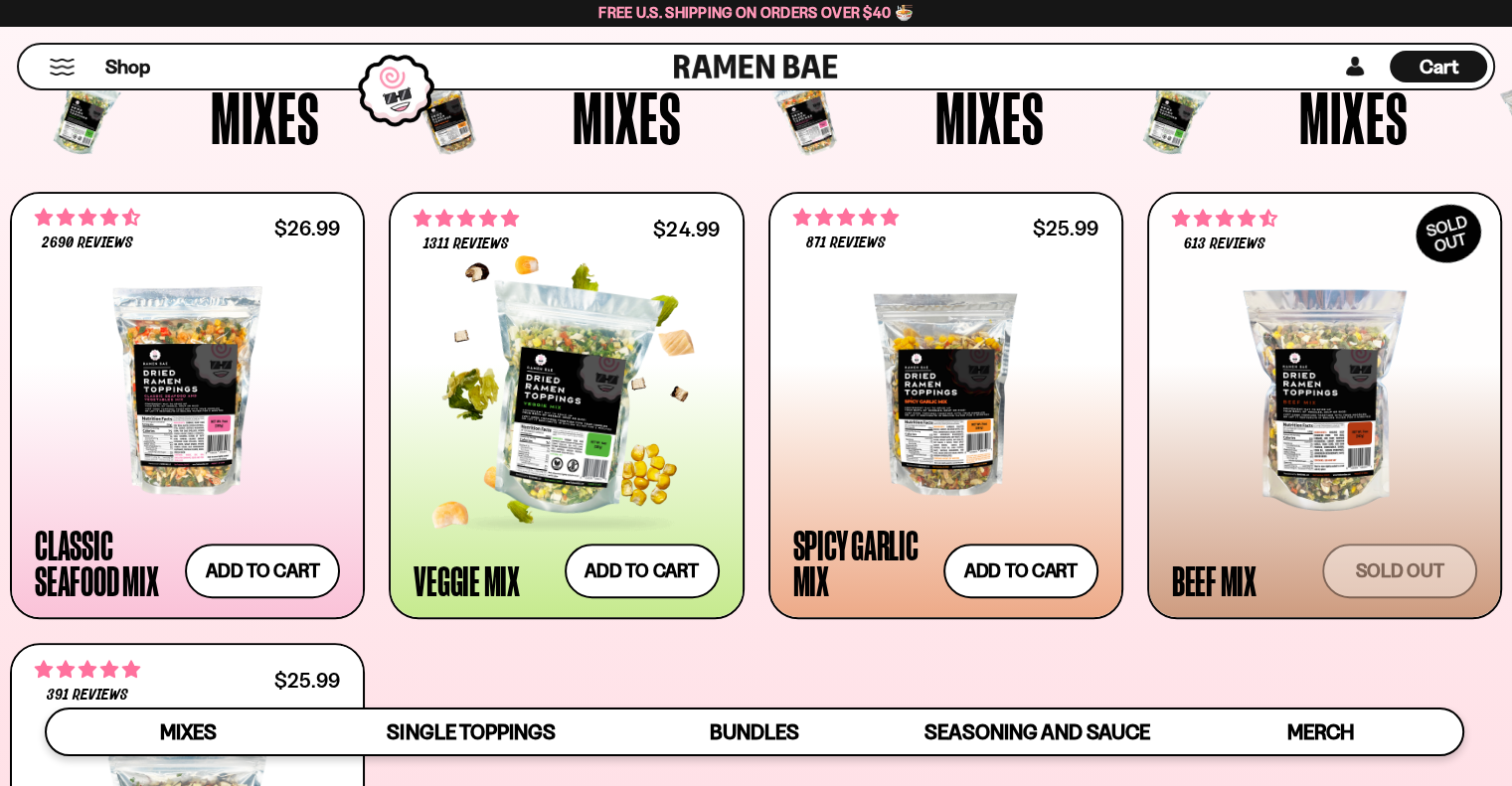 click at bounding box center [566, 399] 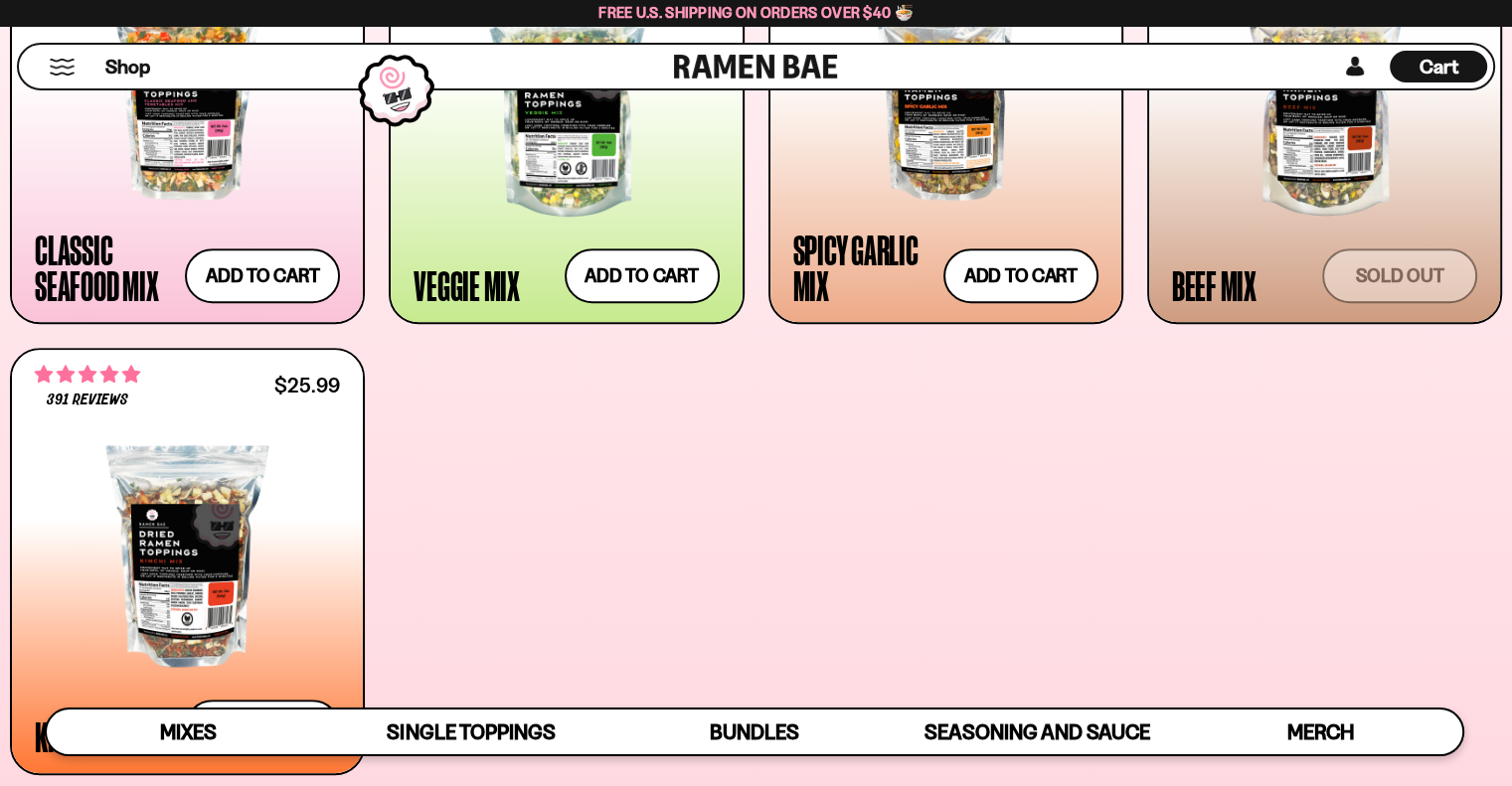 scroll, scrollTop: 1161, scrollLeft: 0, axis: vertical 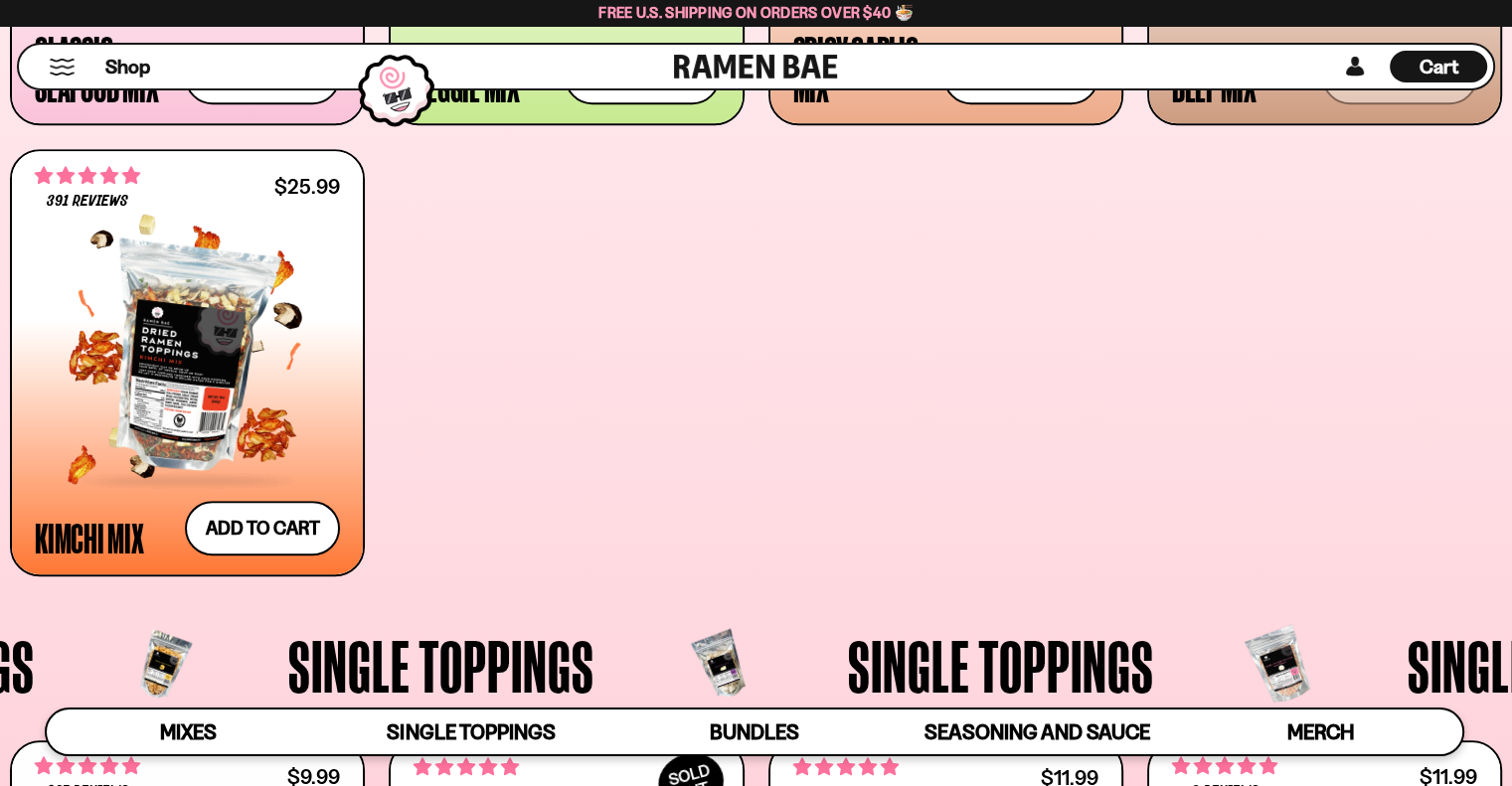 click at bounding box center [187, 357] 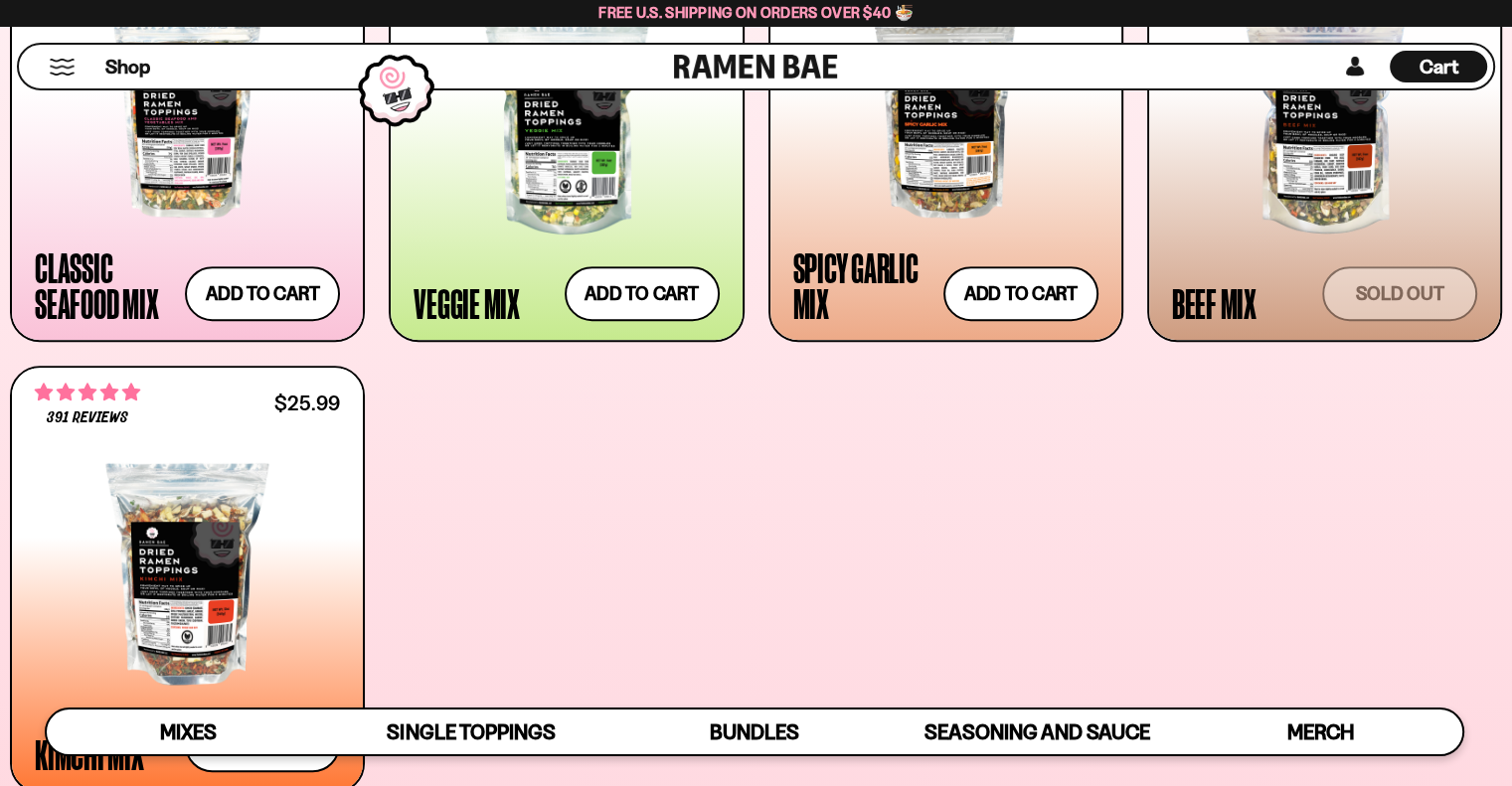 scroll, scrollTop: 759, scrollLeft: 0, axis: vertical 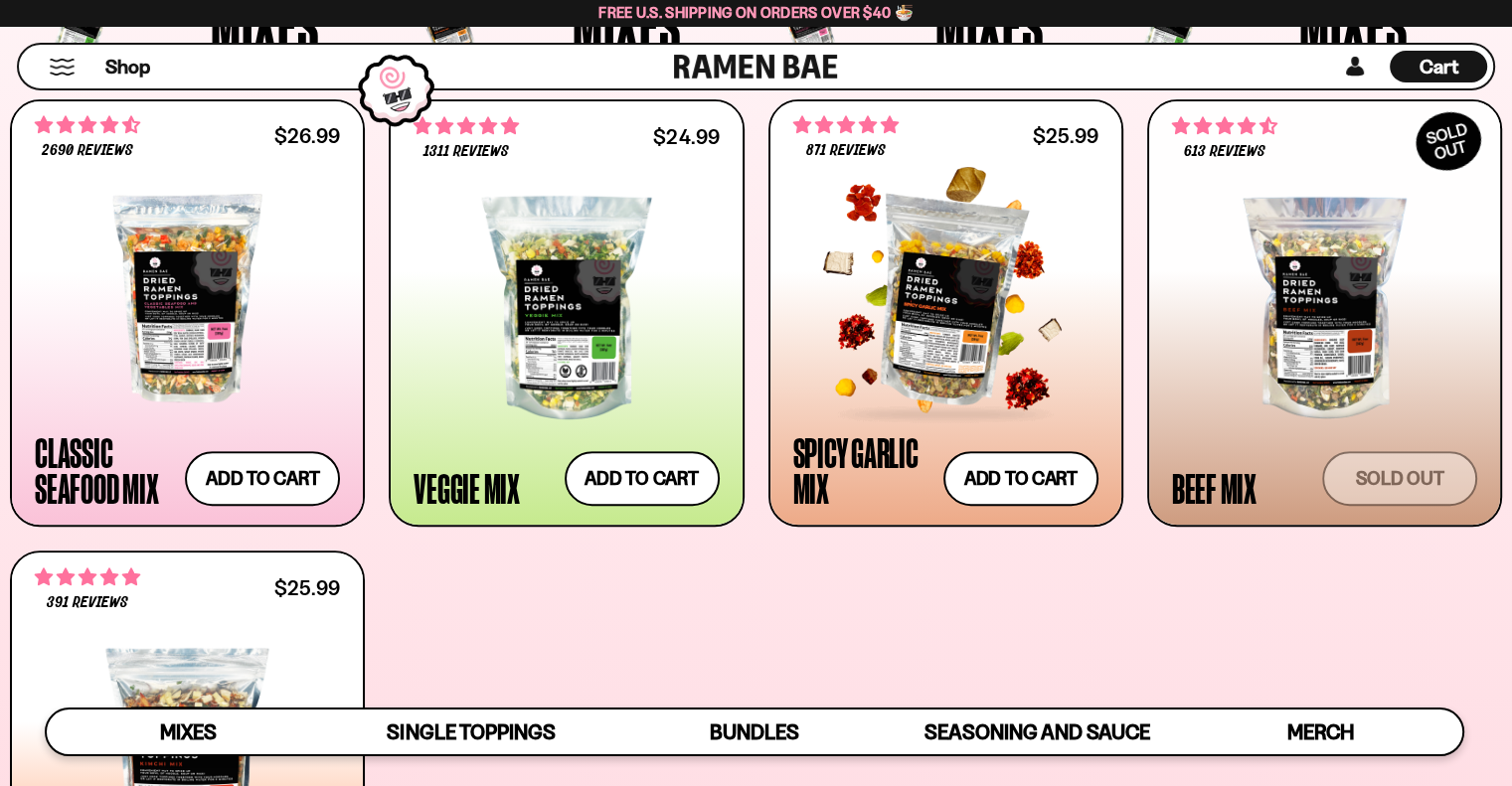 click at bounding box center [945, 298] 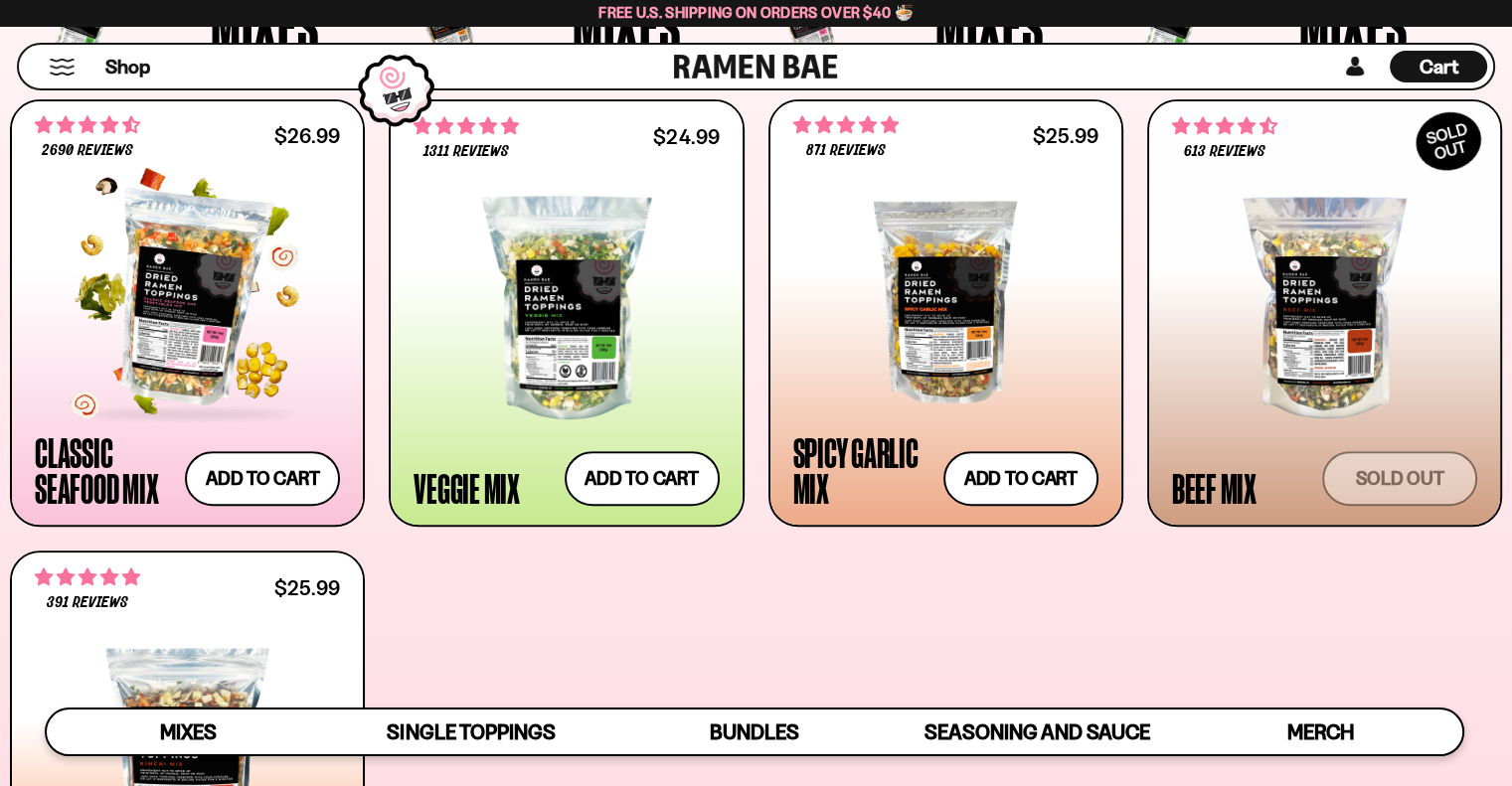 click at bounding box center (187, 298) 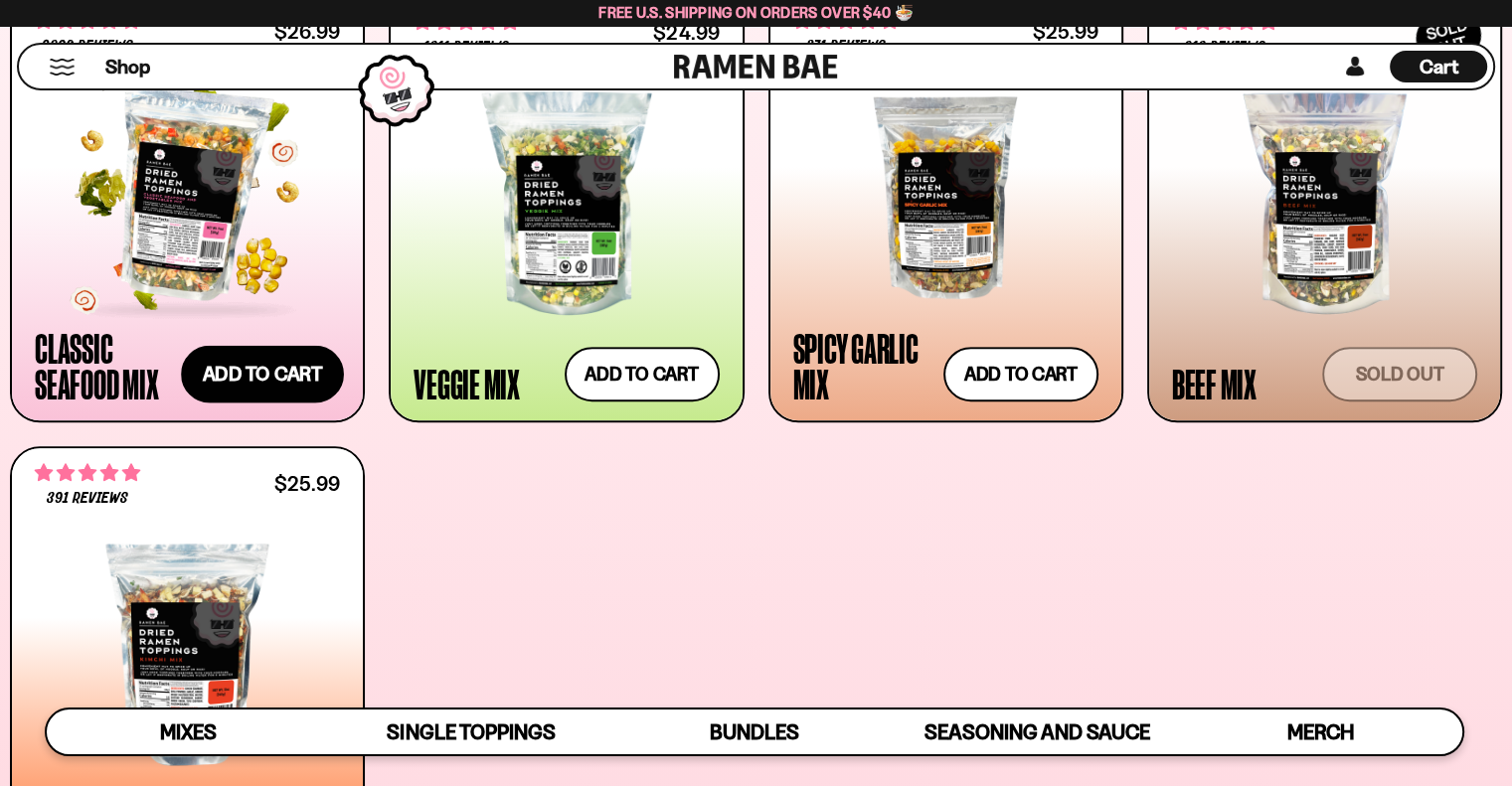 scroll, scrollTop: 859, scrollLeft: 0, axis: vertical 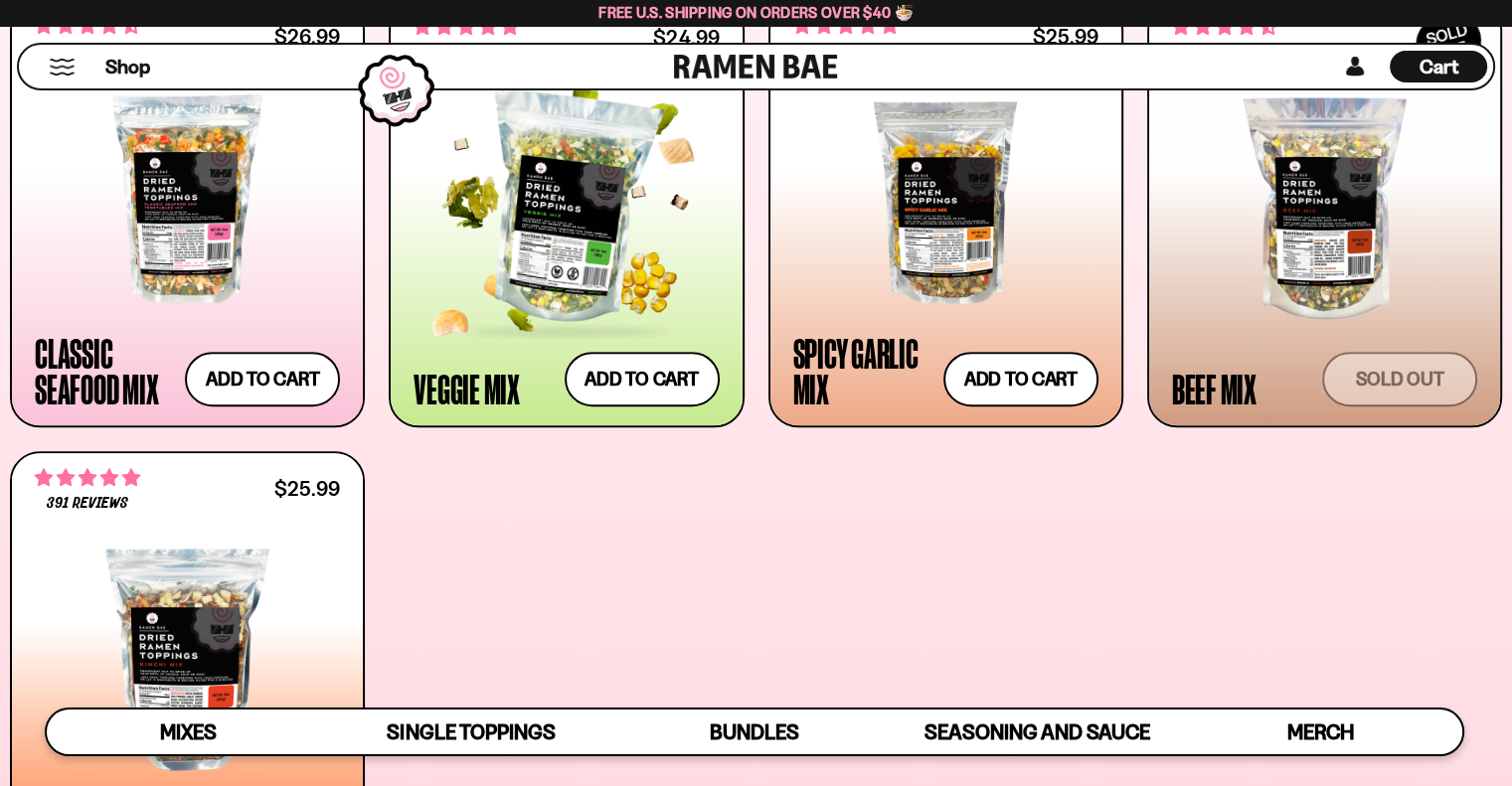 click at bounding box center [566, 208] 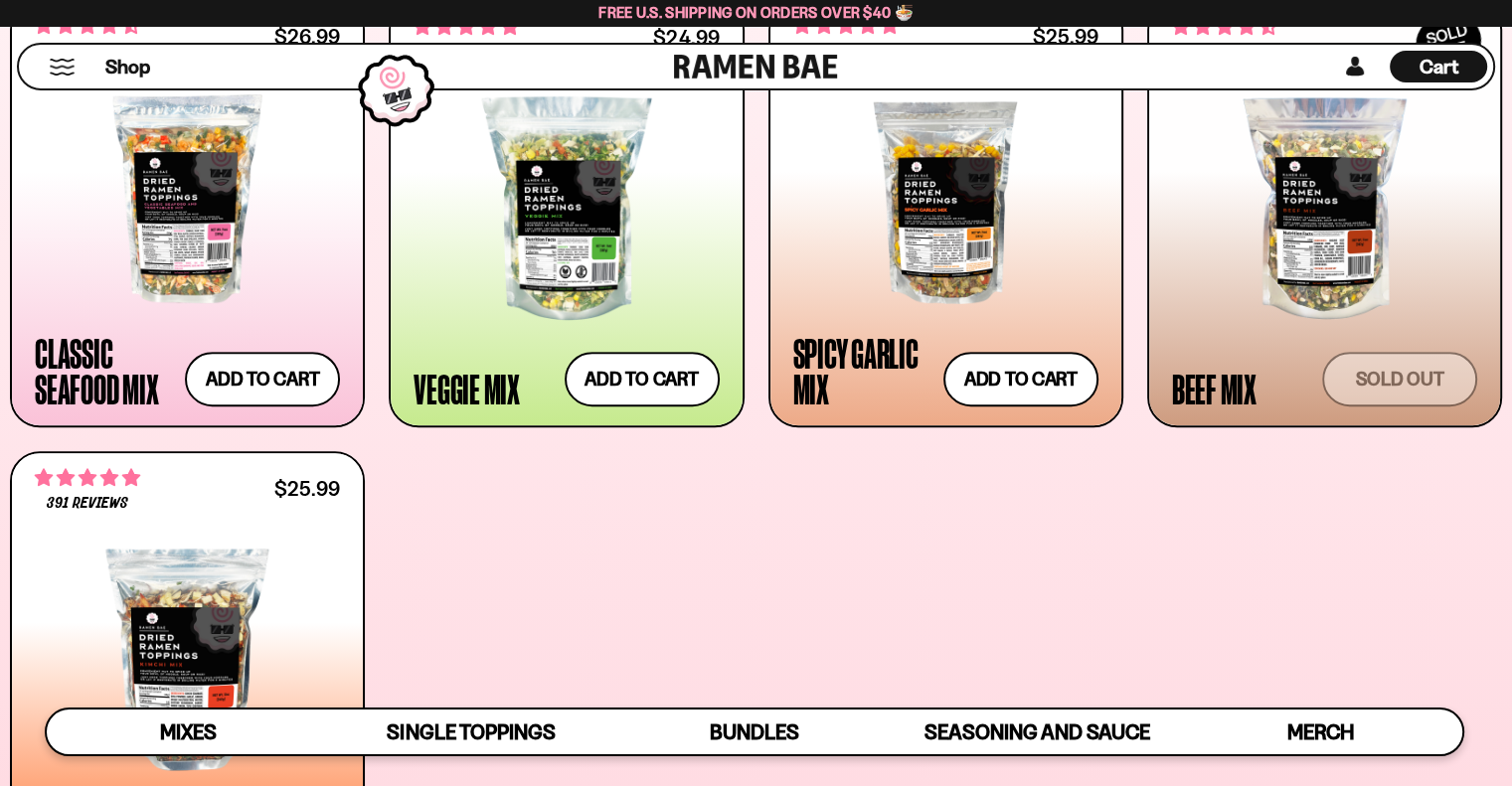 scroll, scrollTop: 856, scrollLeft: 0, axis: vertical 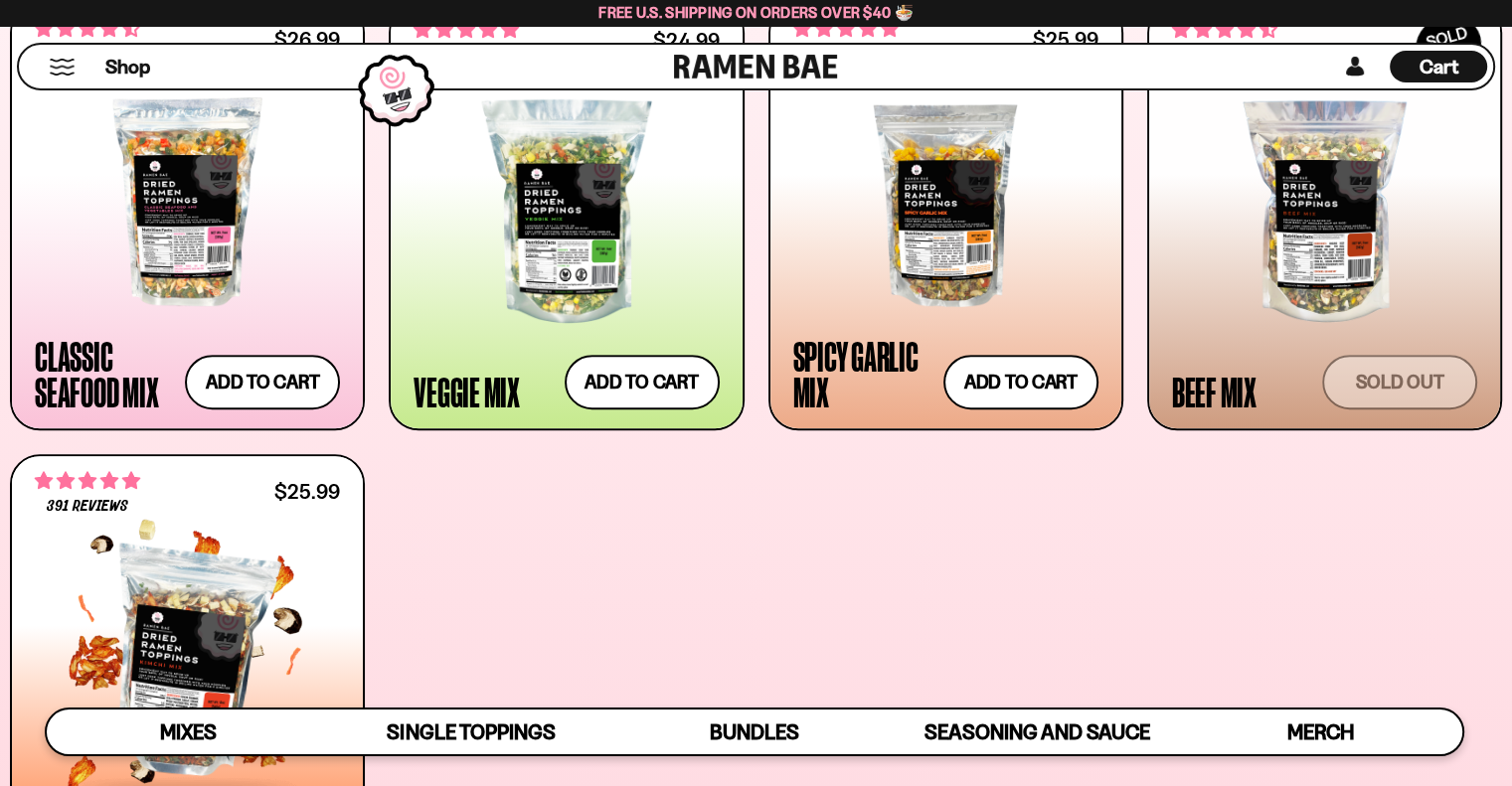click at bounding box center (187, 662) 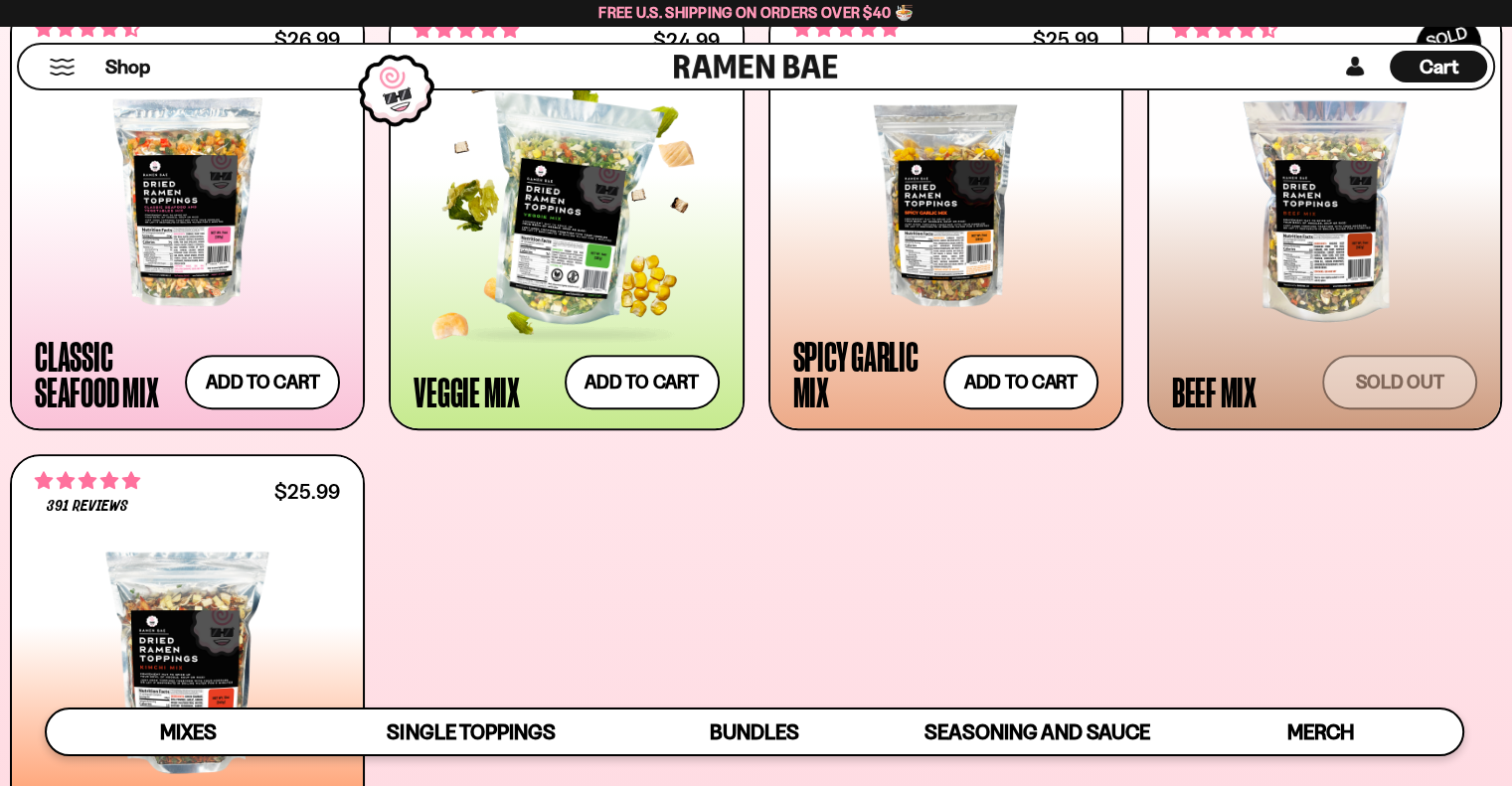scroll, scrollTop: 853, scrollLeft: 0, axis: vertical 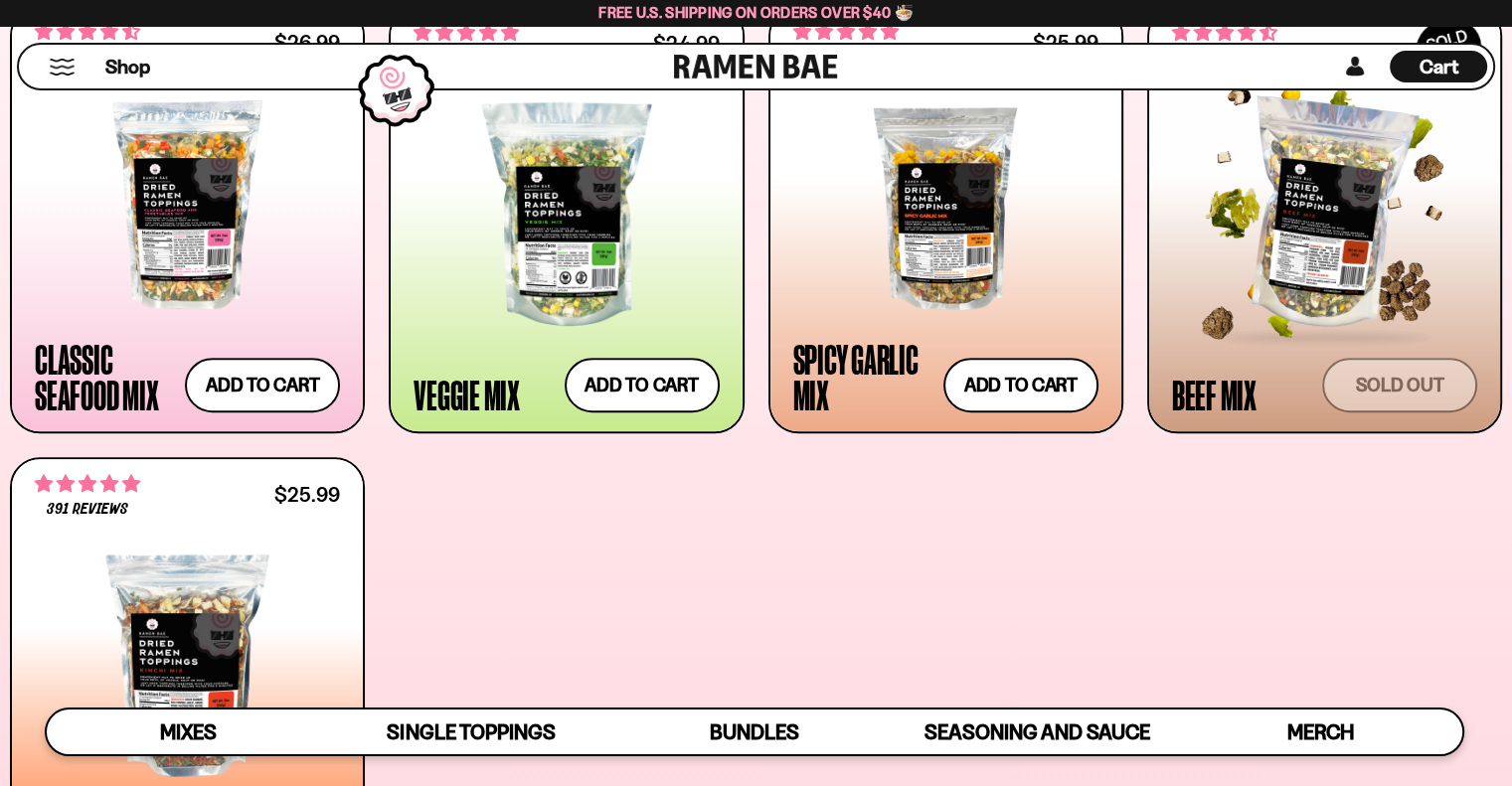 click at bounding box center [1324, 214] 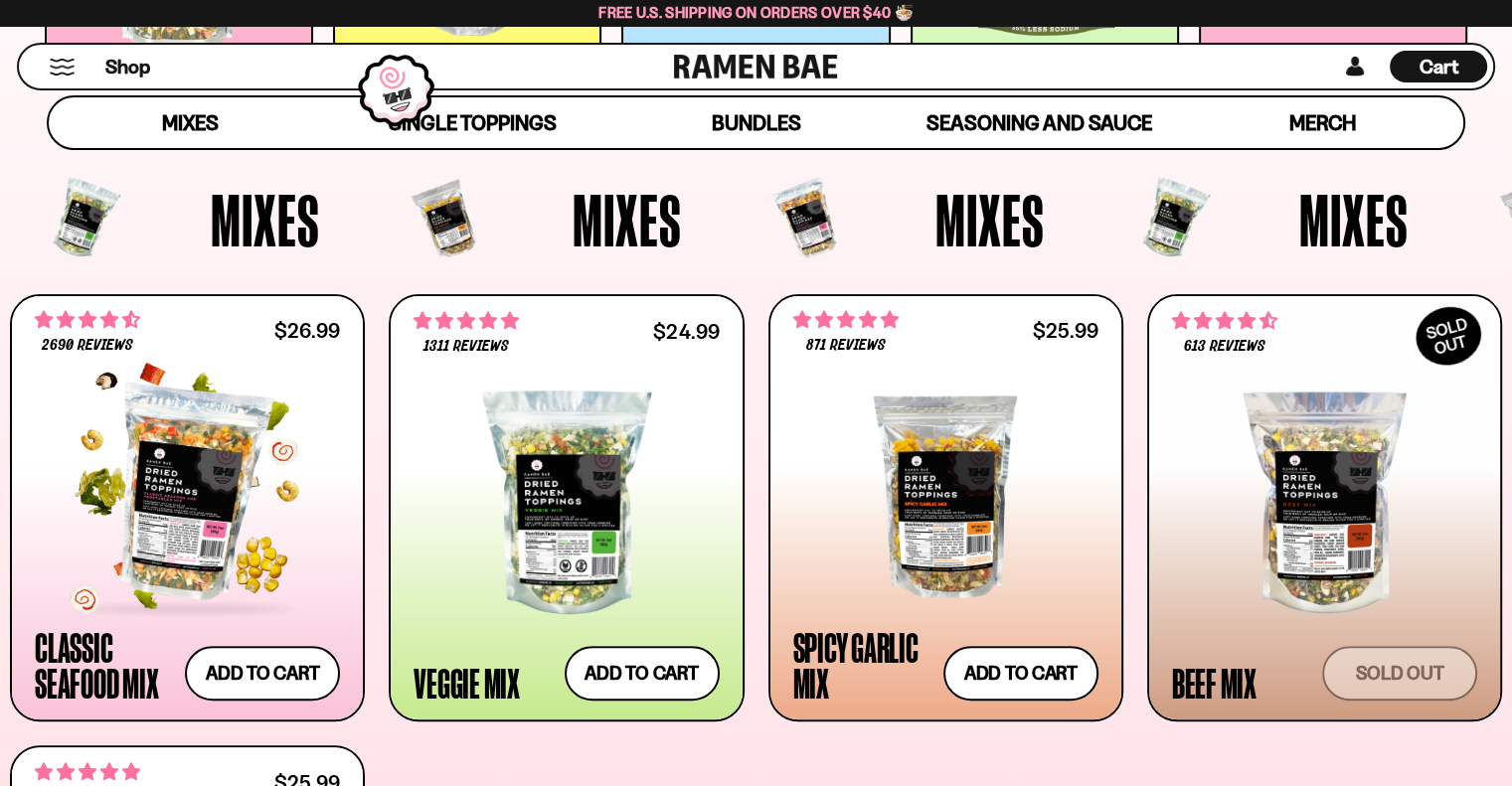 scroll, scrollTop: 651, scrollLeft: 0, axis: vertical 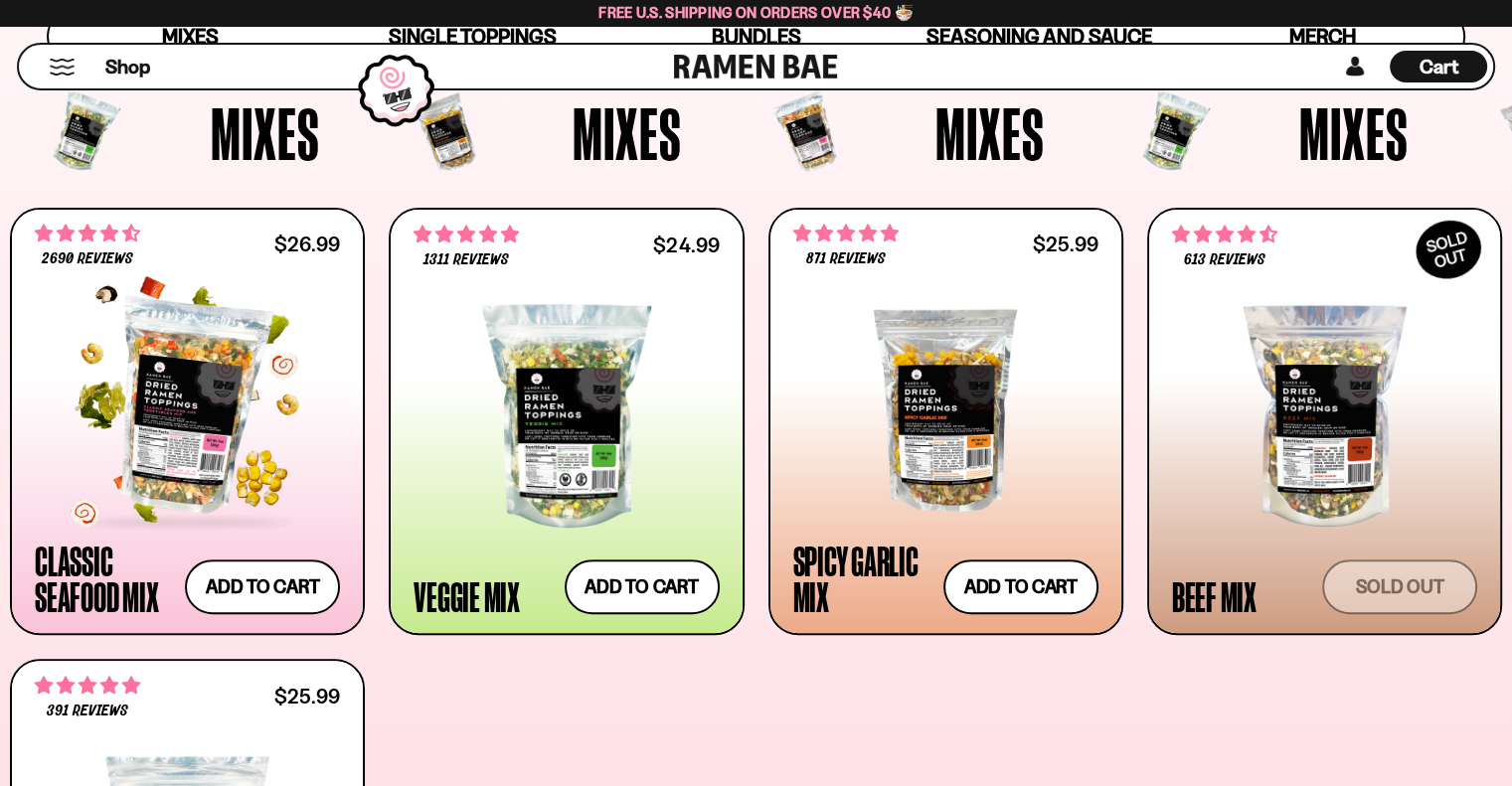 click on "Classic Seafood Mix
Add to cart
Add
—
Regular price
$26.99
Regular price
Sale price
$26.99
Unit price
/
per" at bounding box center (187, 578) 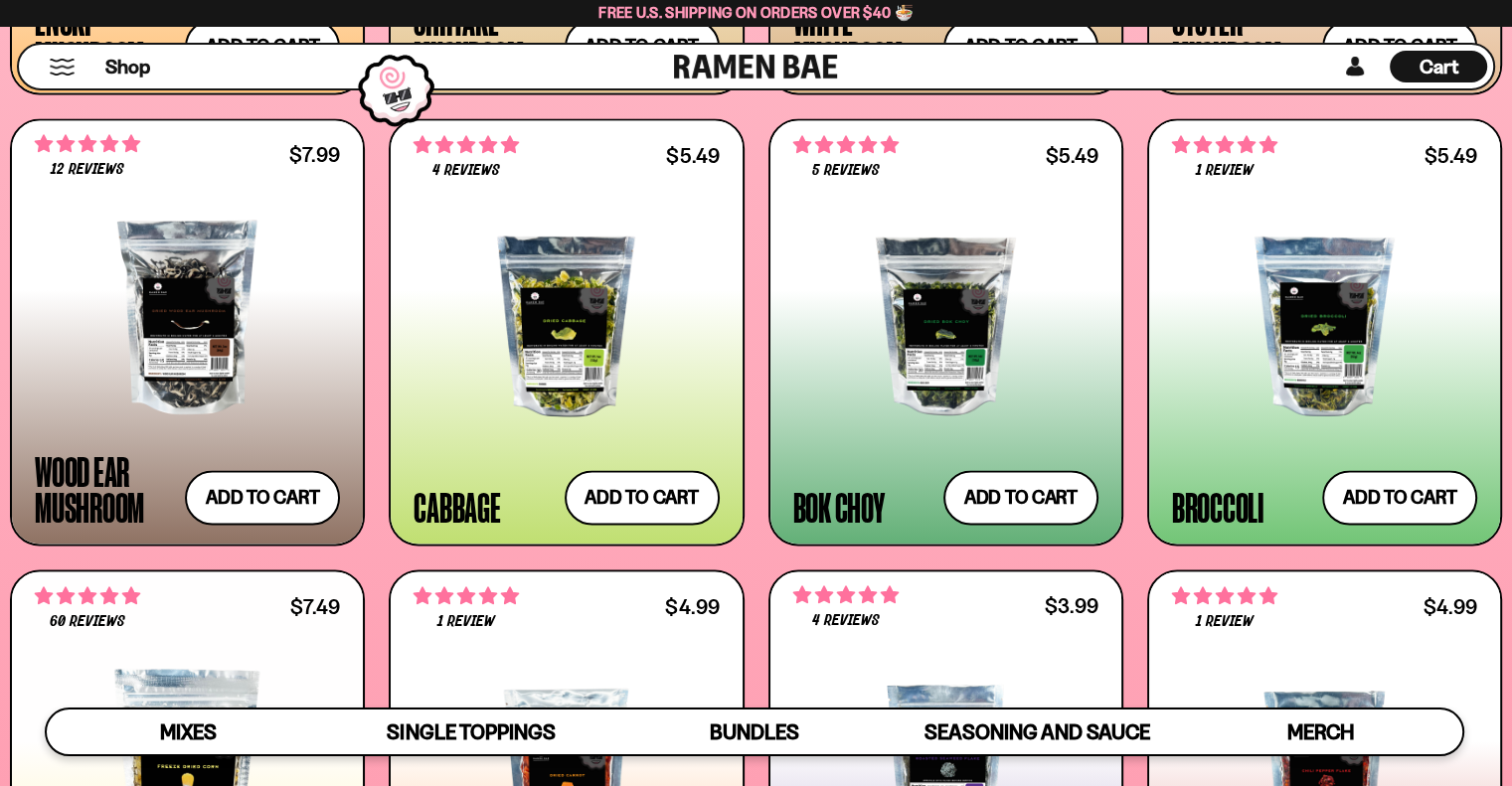 scroll, scrollTop: 3135, scrollLeft: 0, axis: vertical 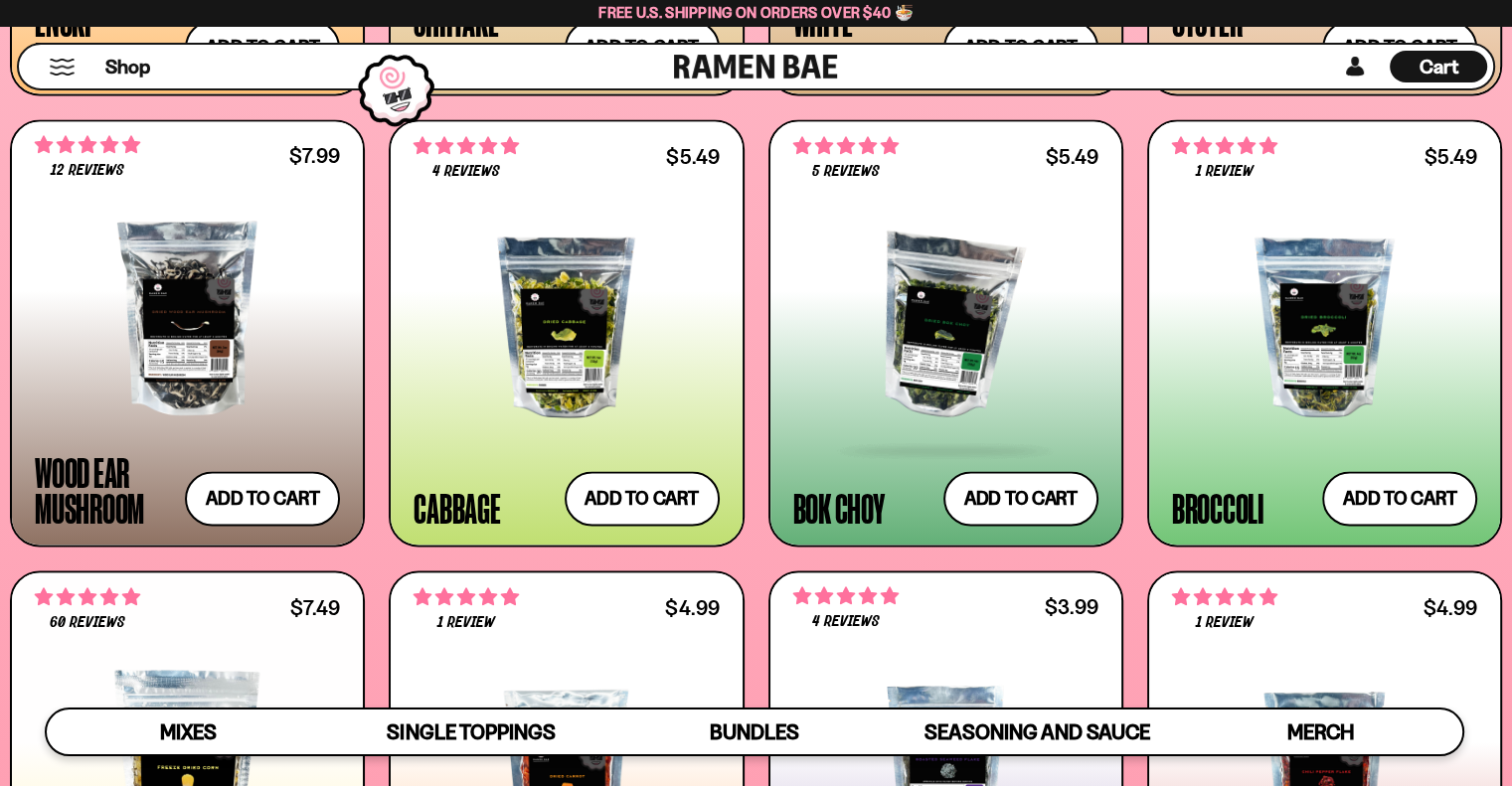 click at bounding box center [945, 327] 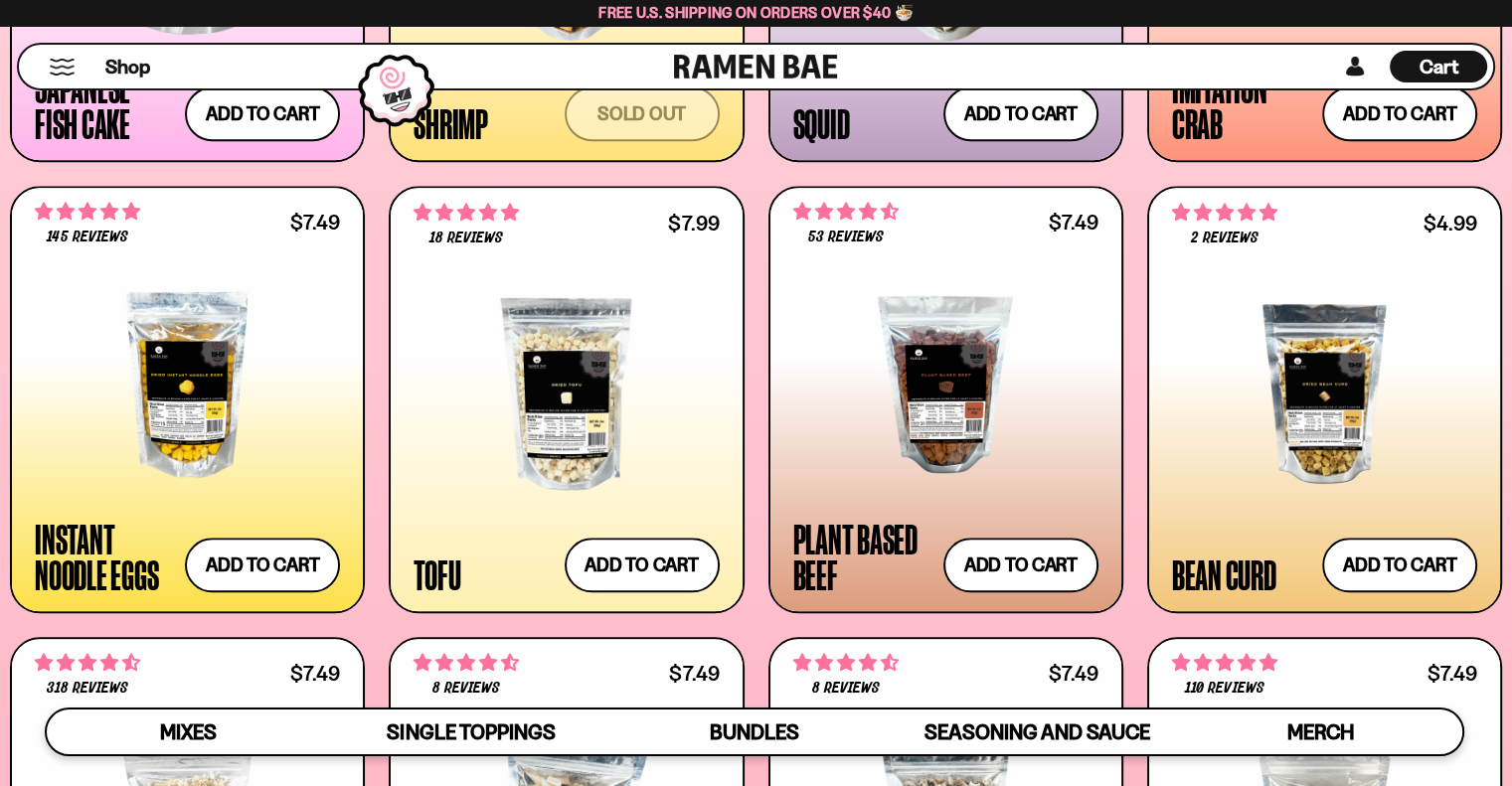 scroll, scrollTop: 2120, scrollLeft: 0, axis: vertical 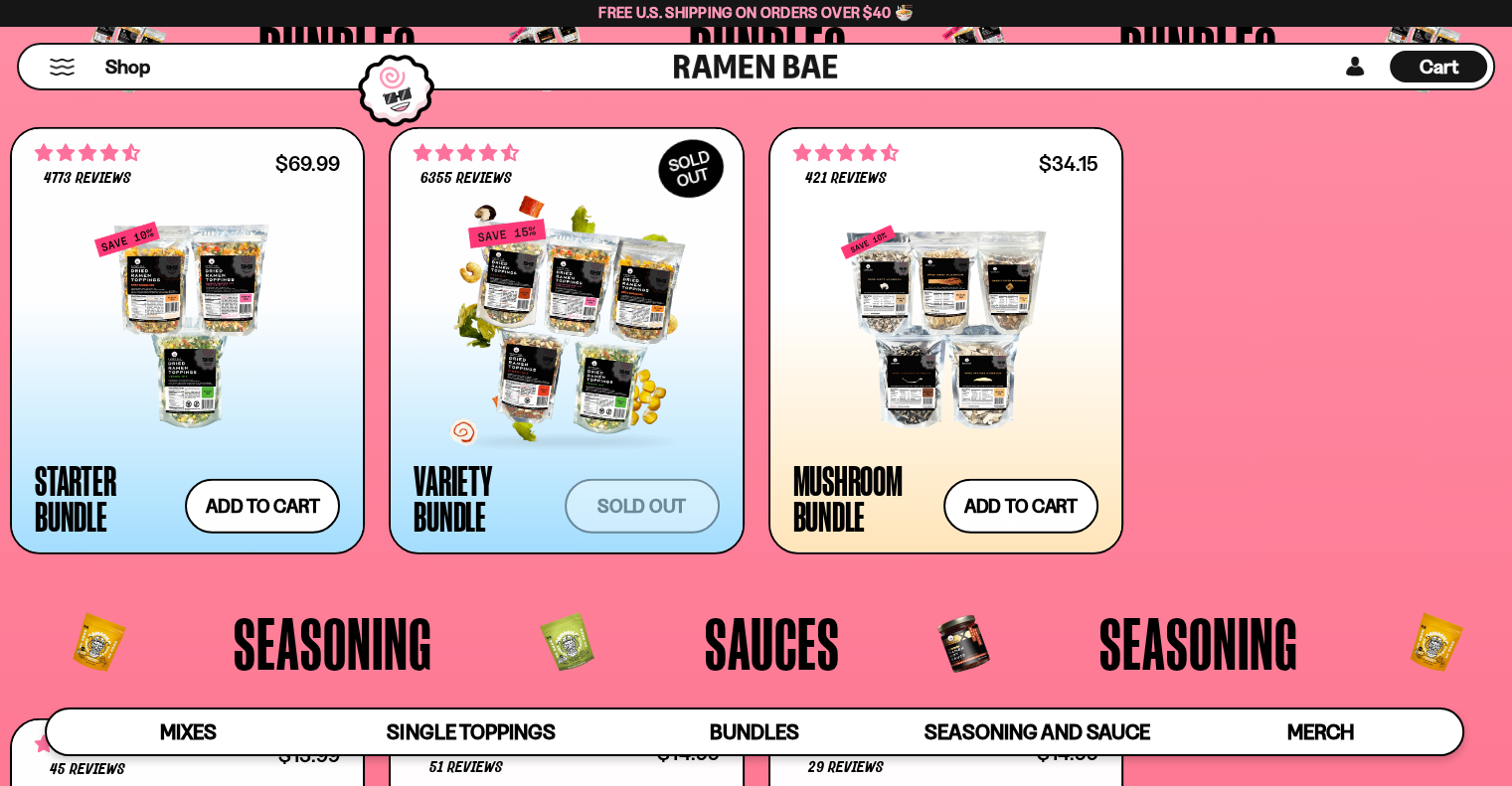 click at bounding box center (566, 326) 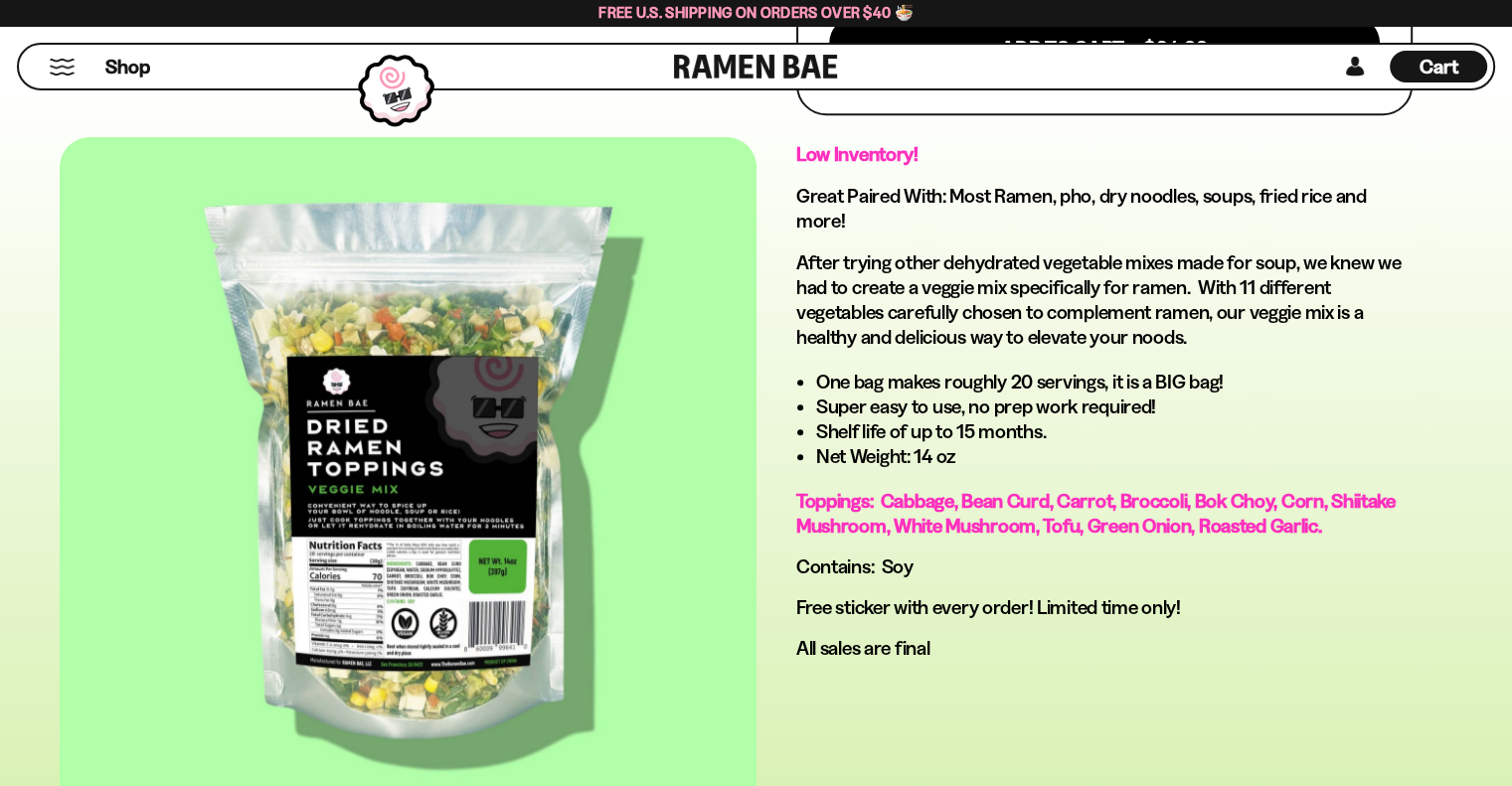scroll, scrollTop: 994, scrollLeft: 0, axis: vertical 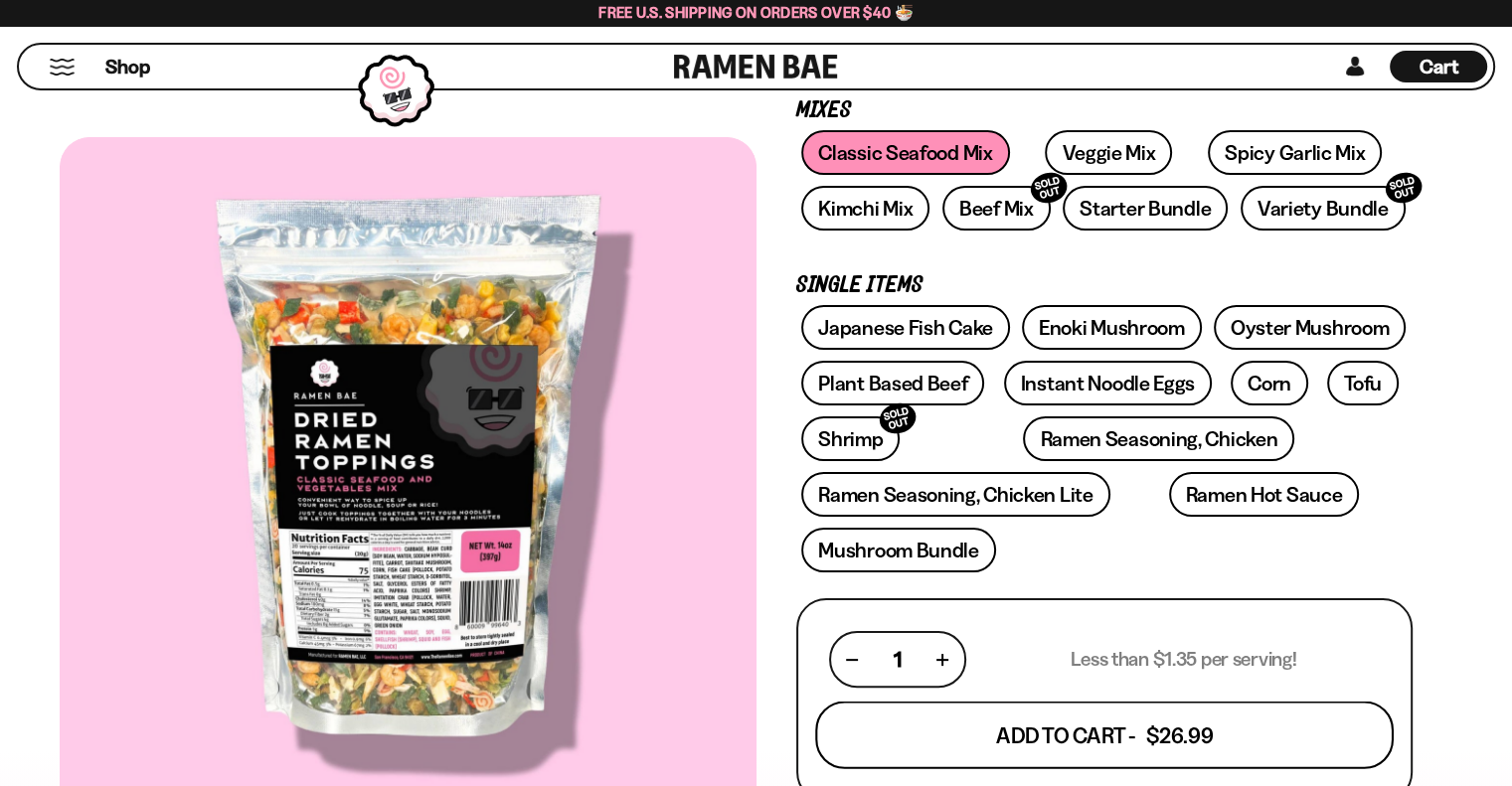 click on "Add To Cart -
$26.99" at bounding box center [1104, 735] 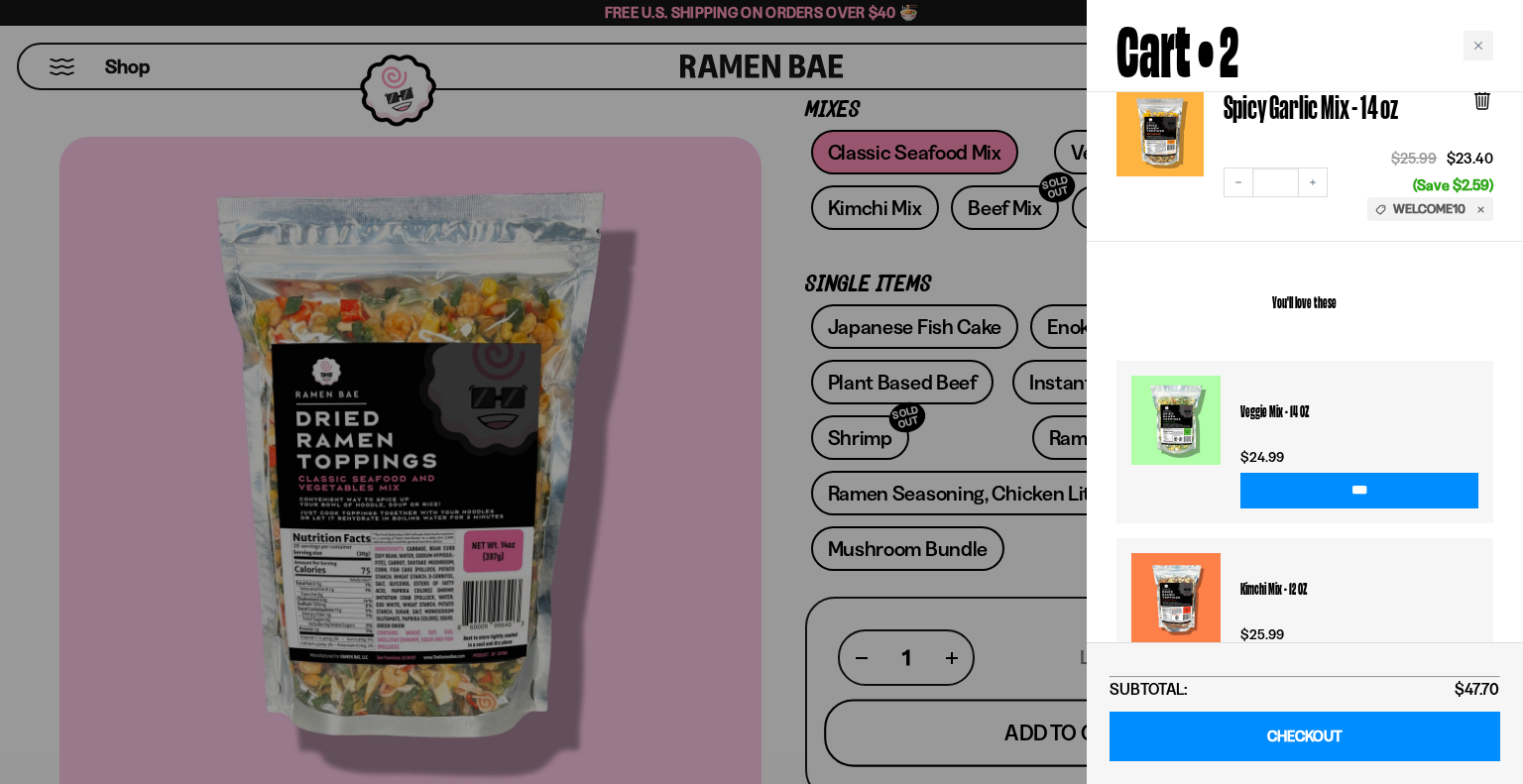 scroll, scrollTop: 99, scrollLeft: 0, axis: vertical 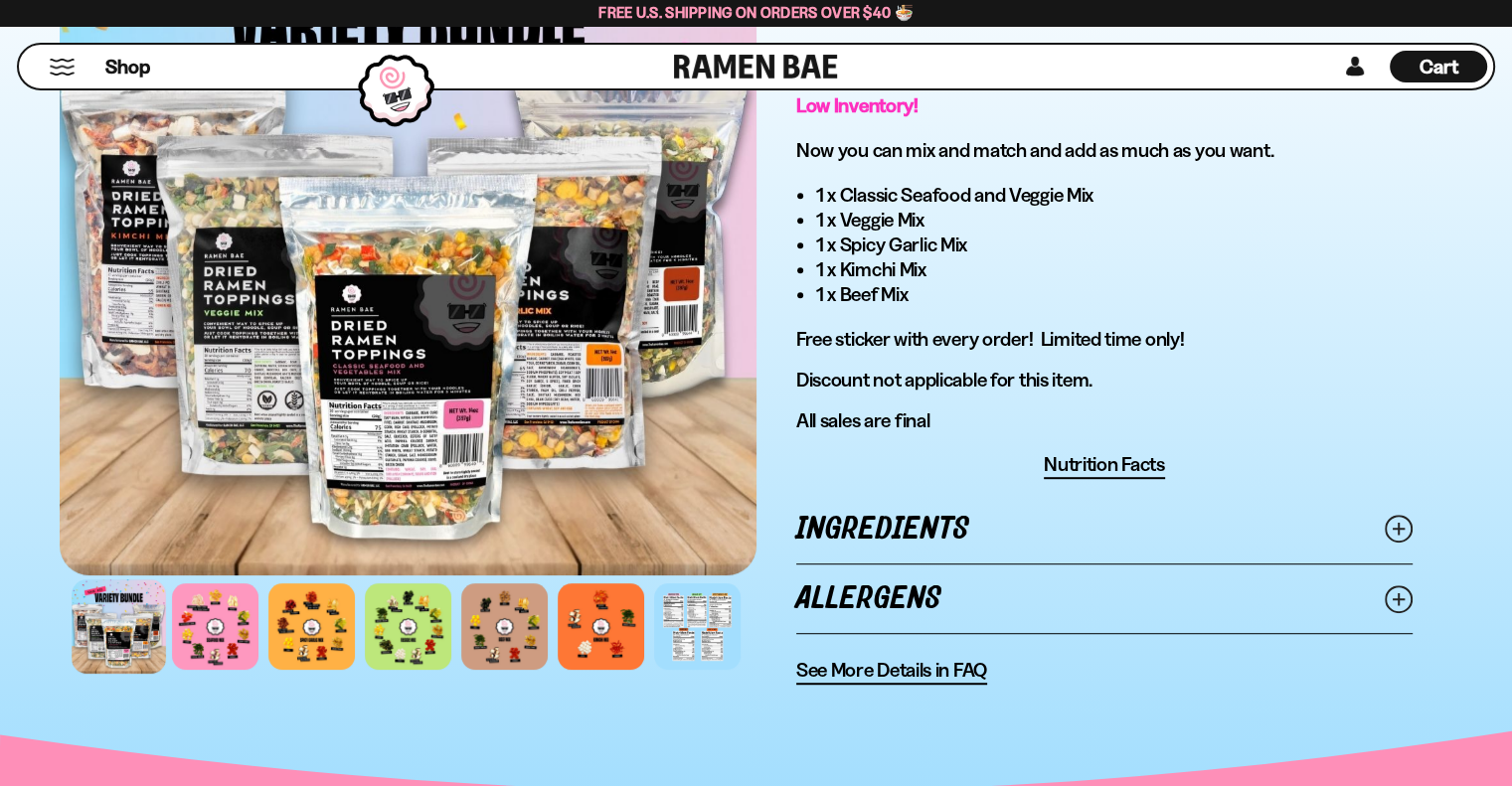click at bounding box center [118, 626] 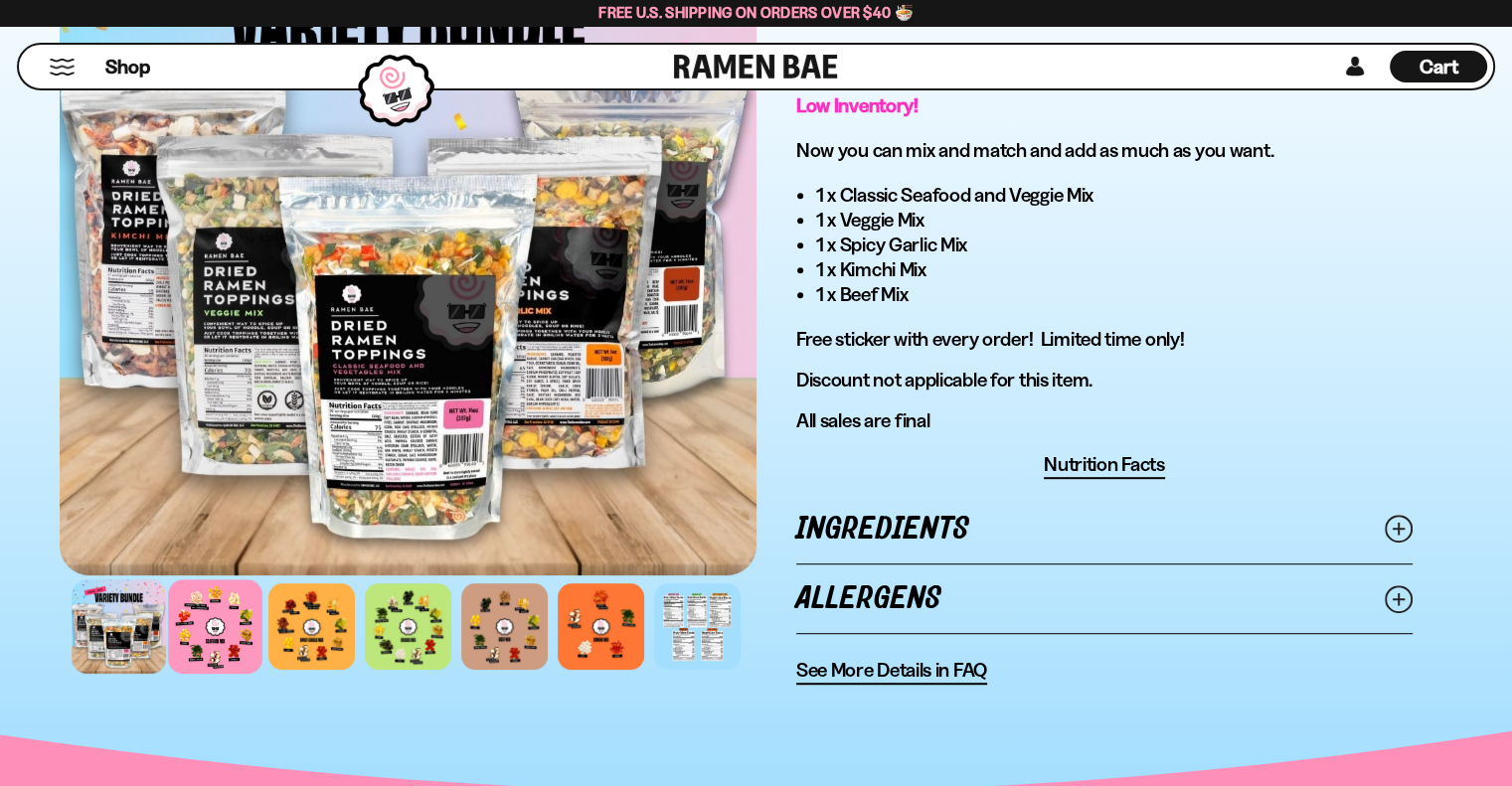 click at bounding box center (215, 626) 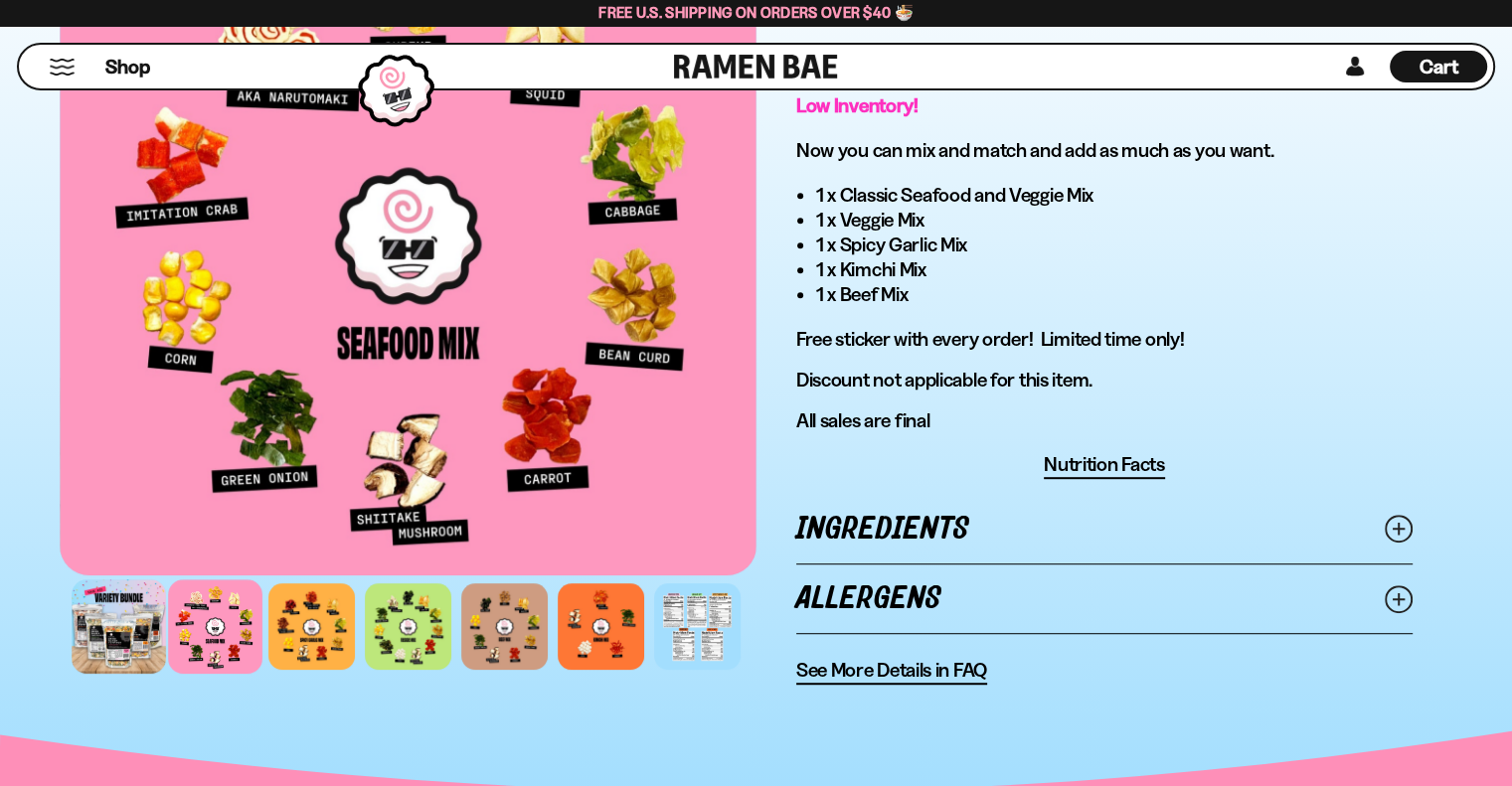 click at bounding box center [118, 626] 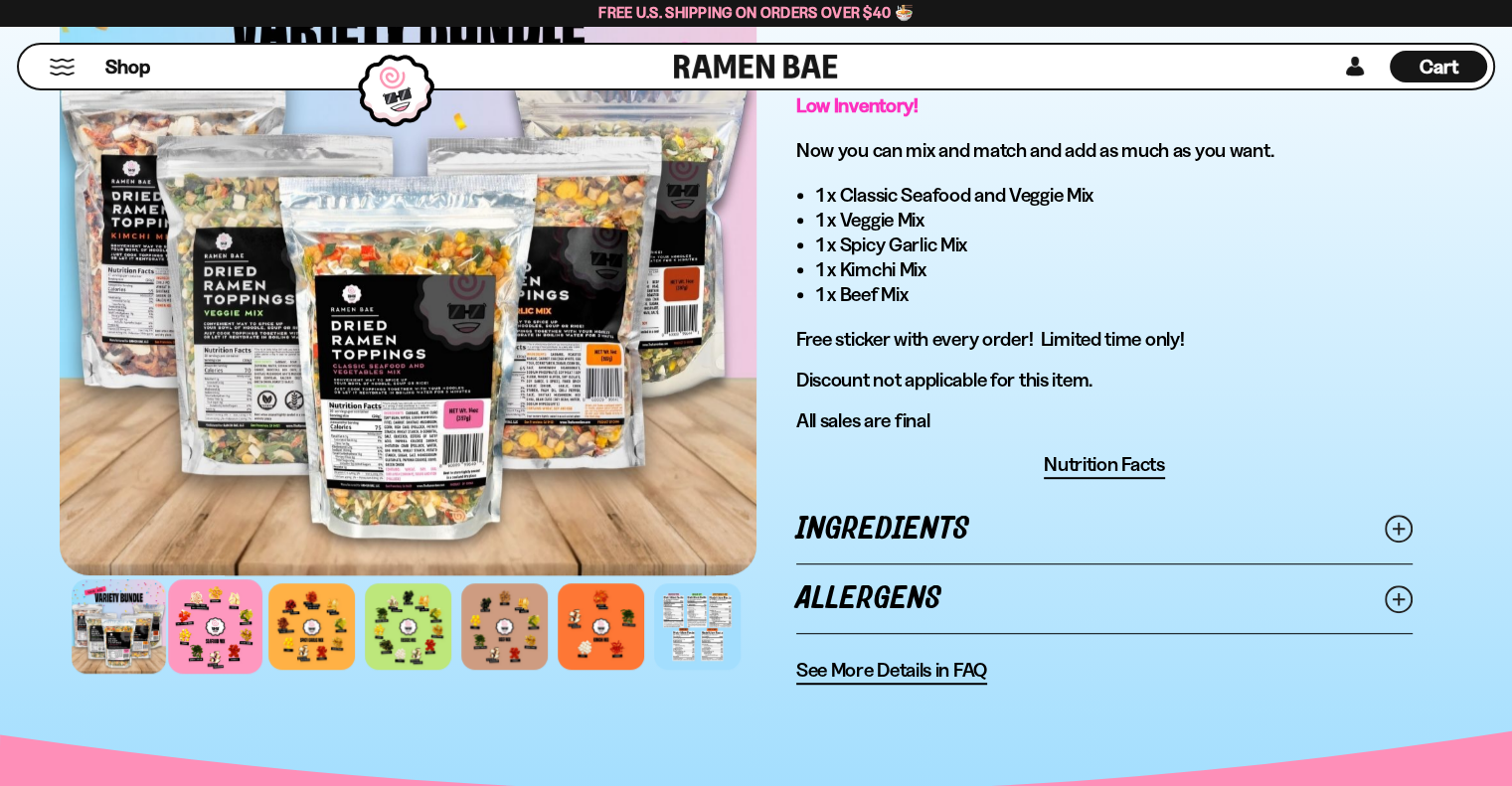 click at bounding box center (215, 626) 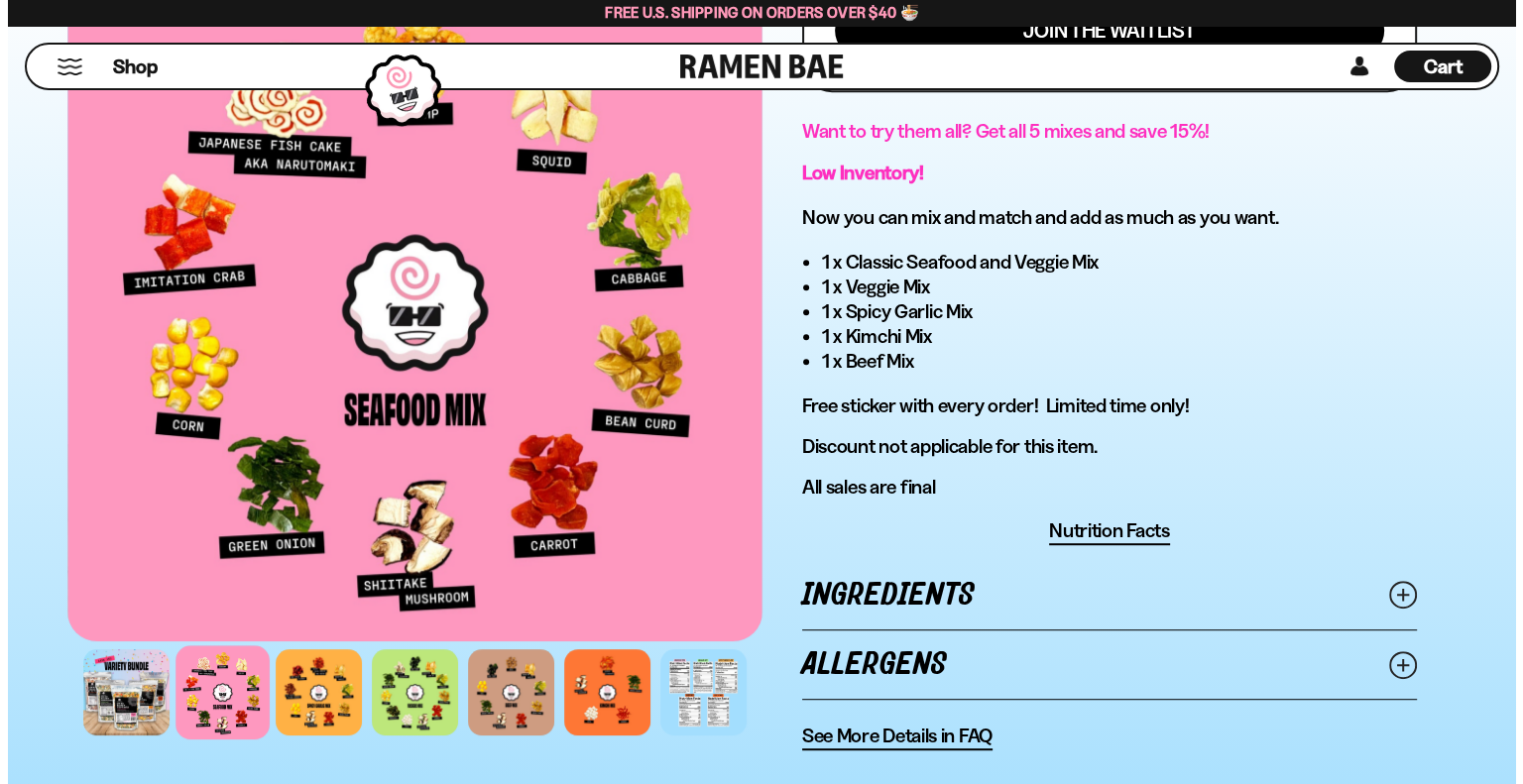 scroll, scrollTop: 892, scrollLeft: 0, axis: vertical 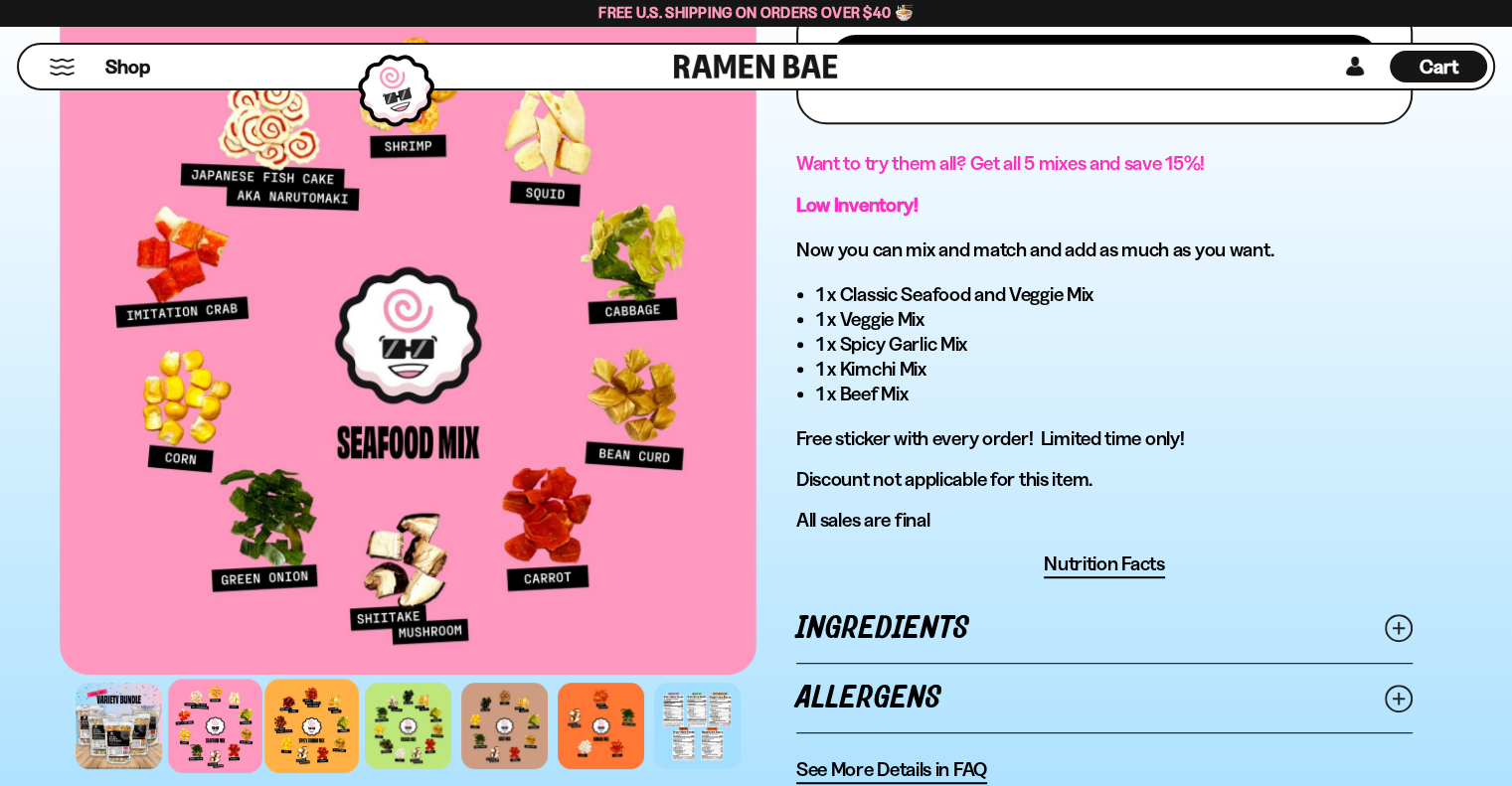 click at bounding box center [311, 725] 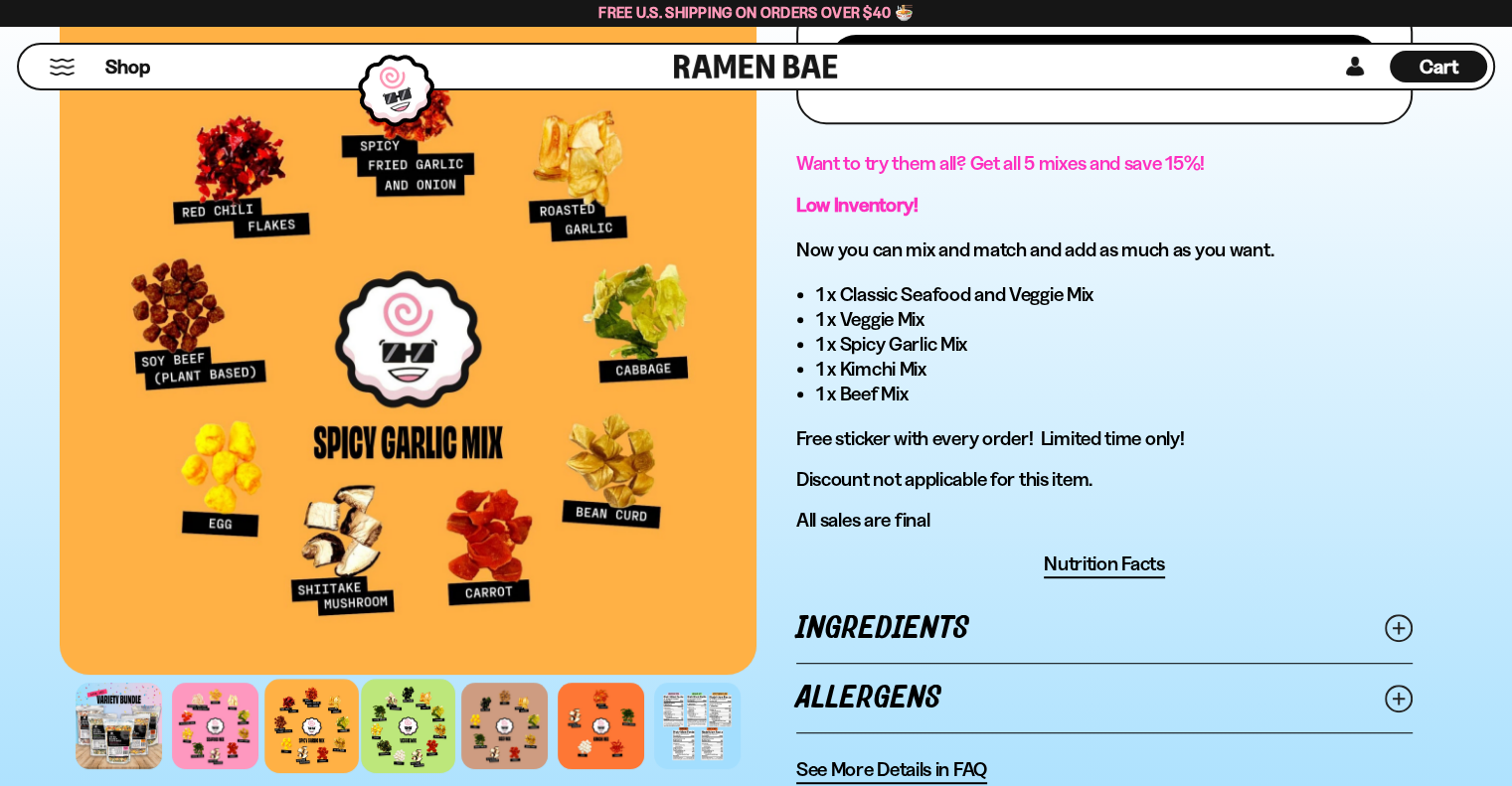 click at bounding box center (408, 725) 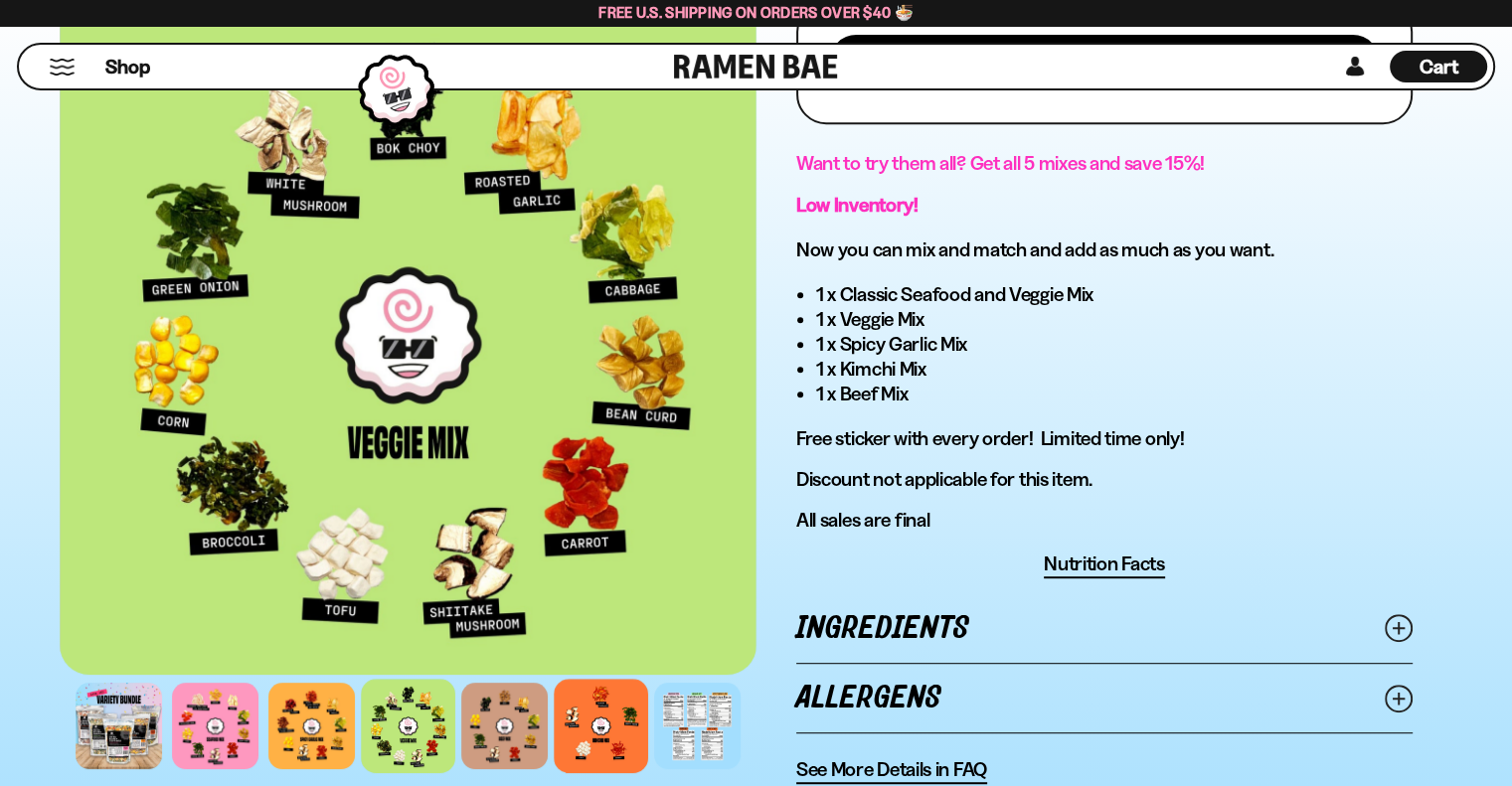 click at bounding box center [600, 725] 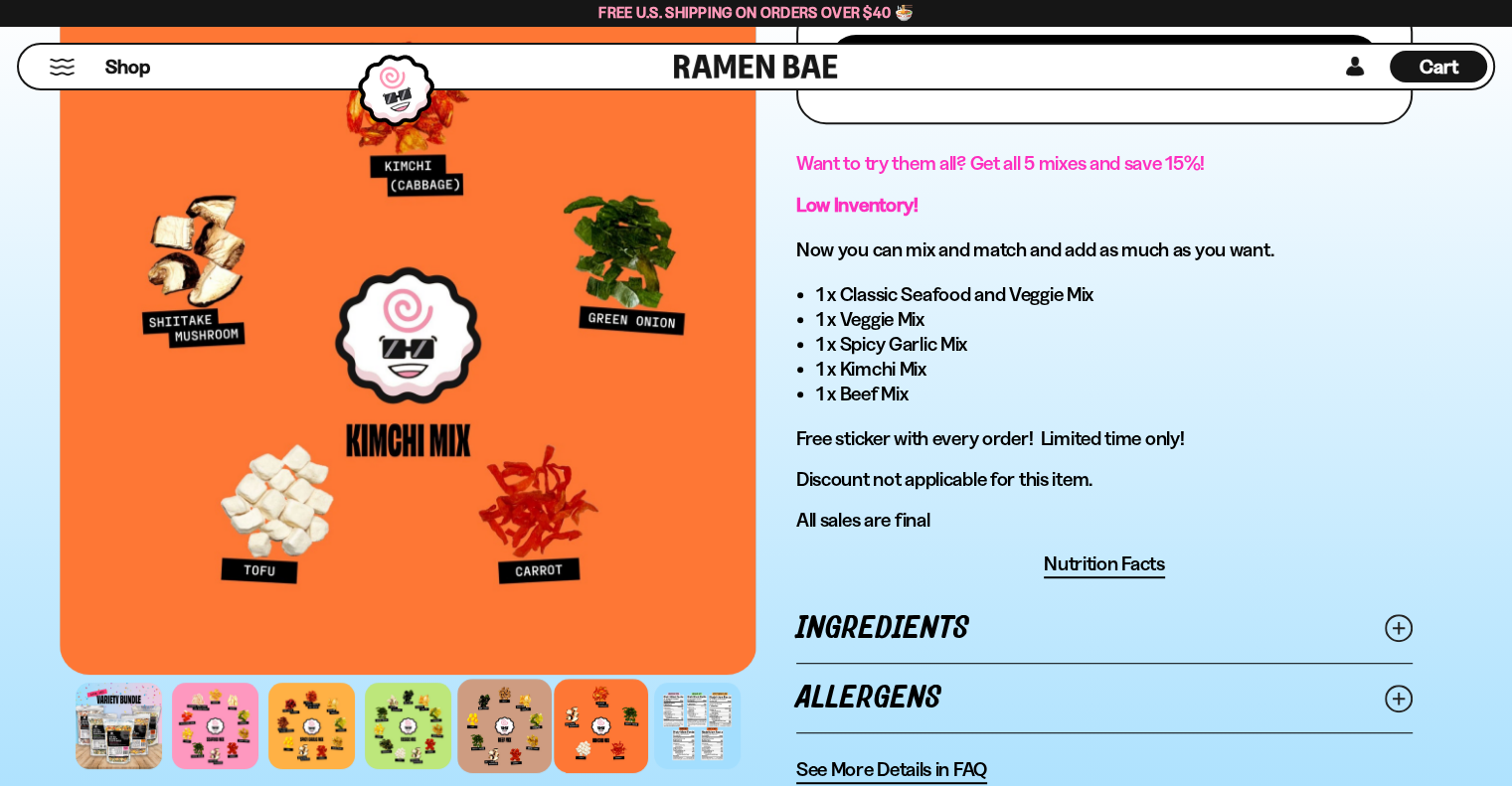 click at bounding box center (504, 725) 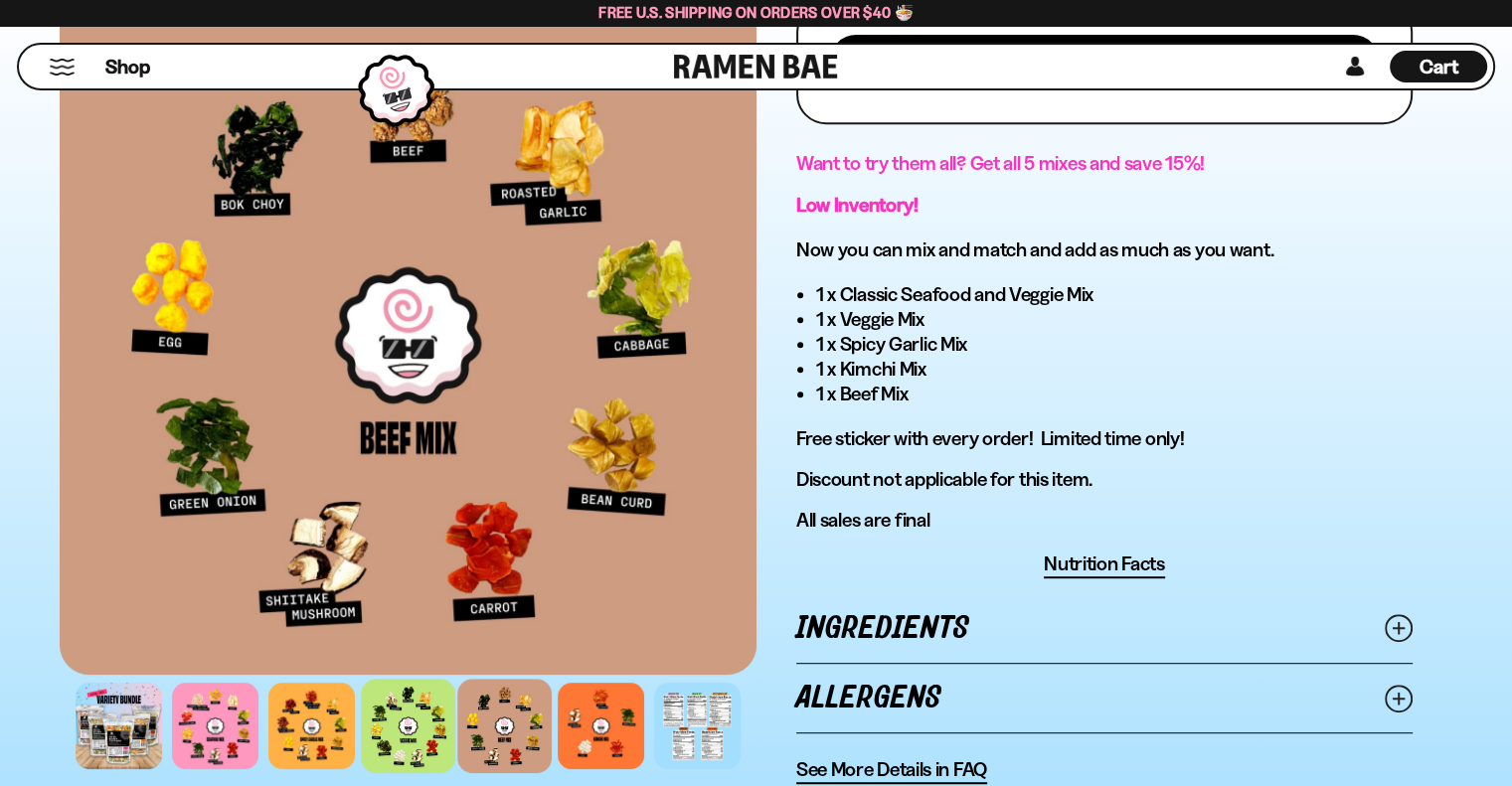 click at bounding box center [408, 725] 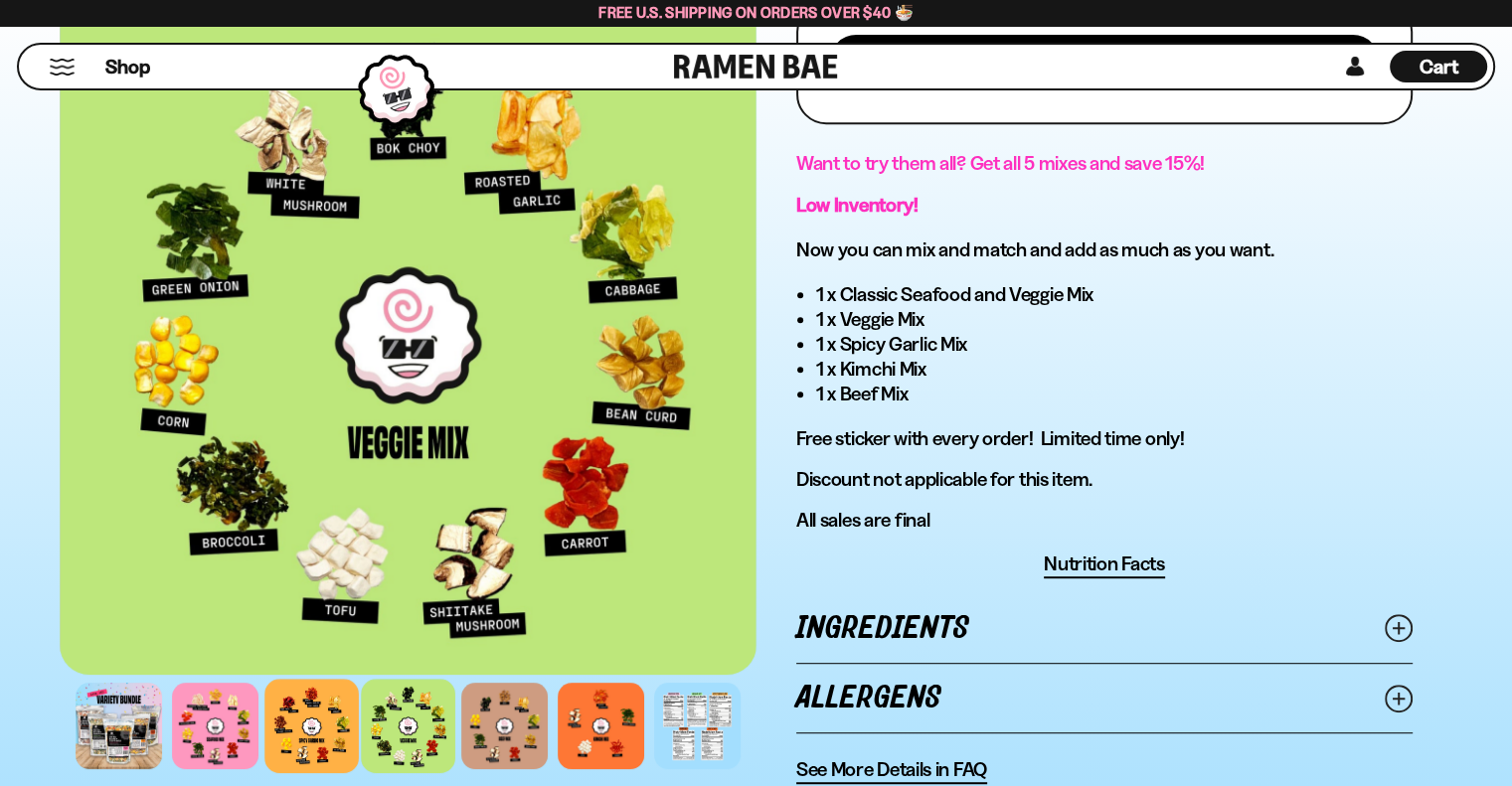 click at bounding box center (311, 725) 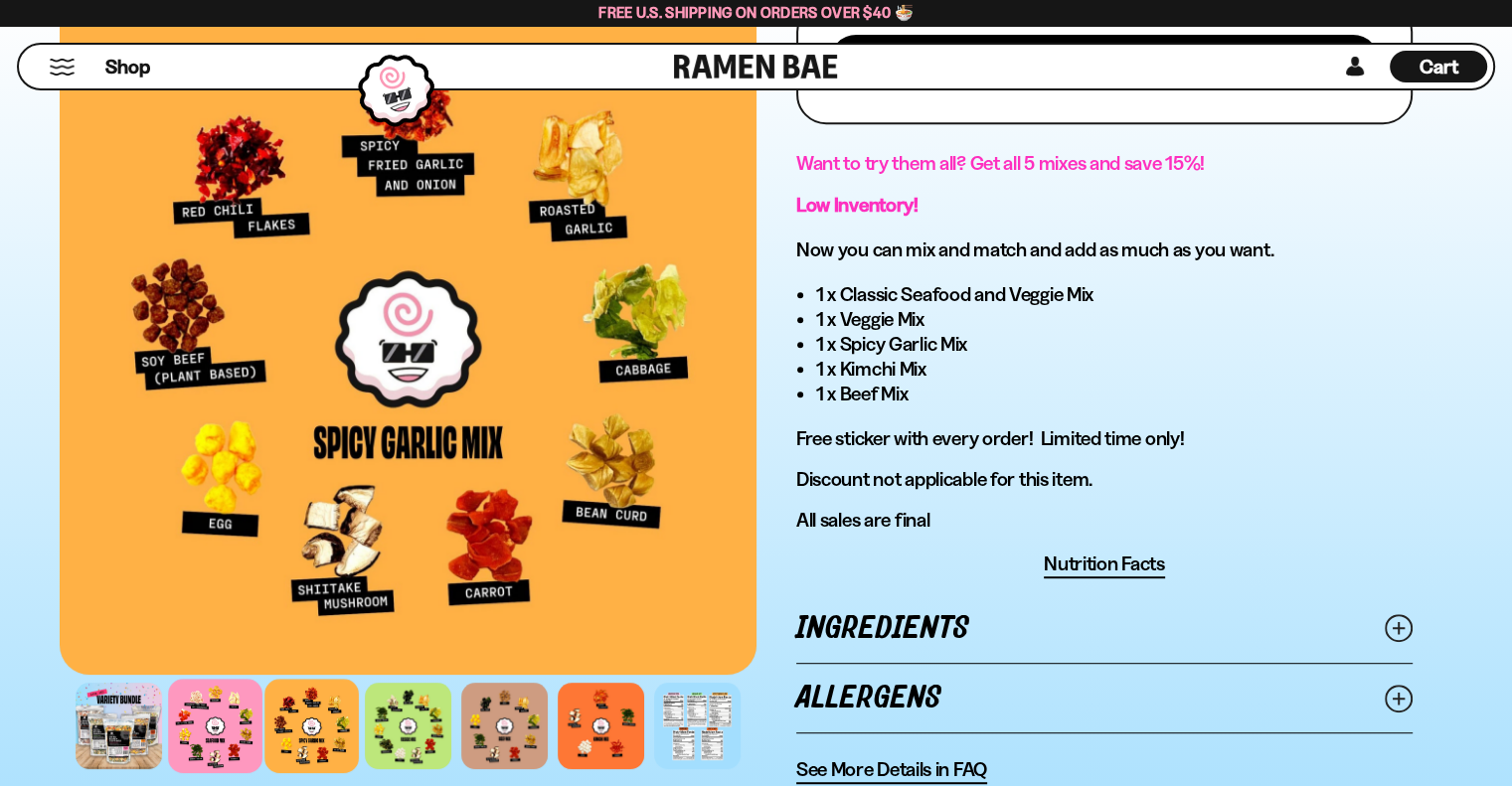 click at bounding box center [215, 725] 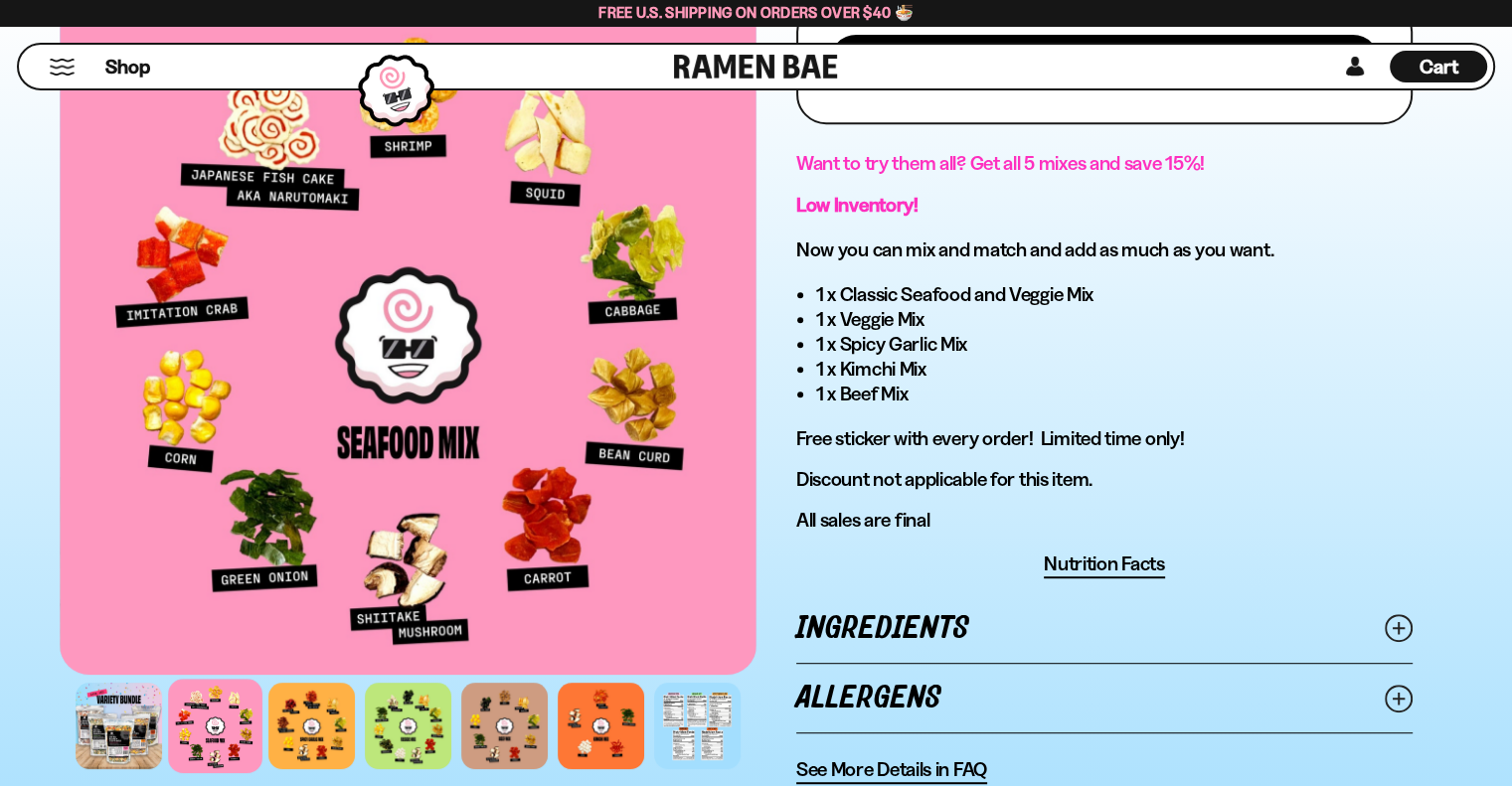 click on "Cart" at bounding box center [1438, 67] 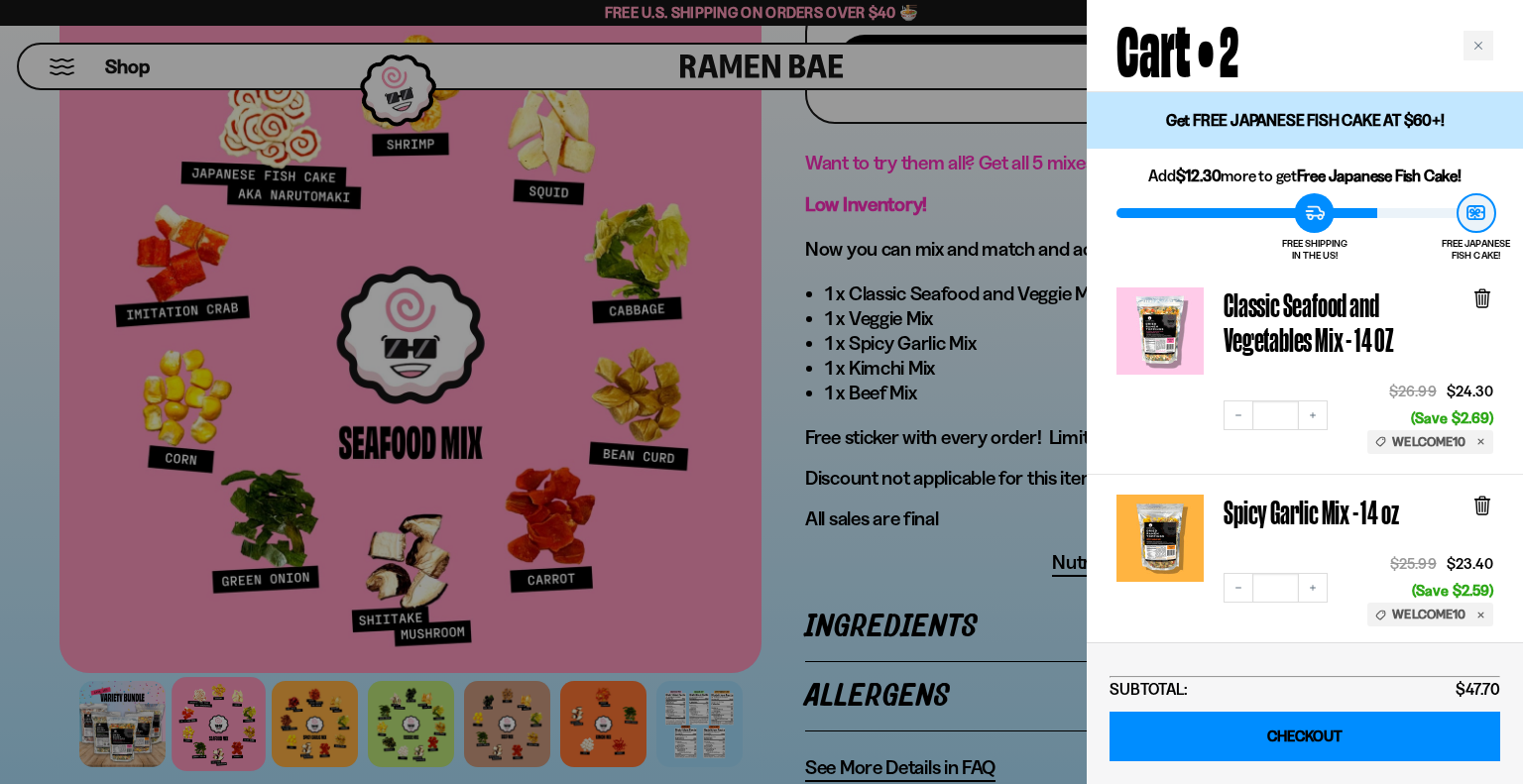 drag, startPoint x: 1341, startPoint y: 732, endPoint x: 1119, endPoint y: 722, distance: 222.22511 